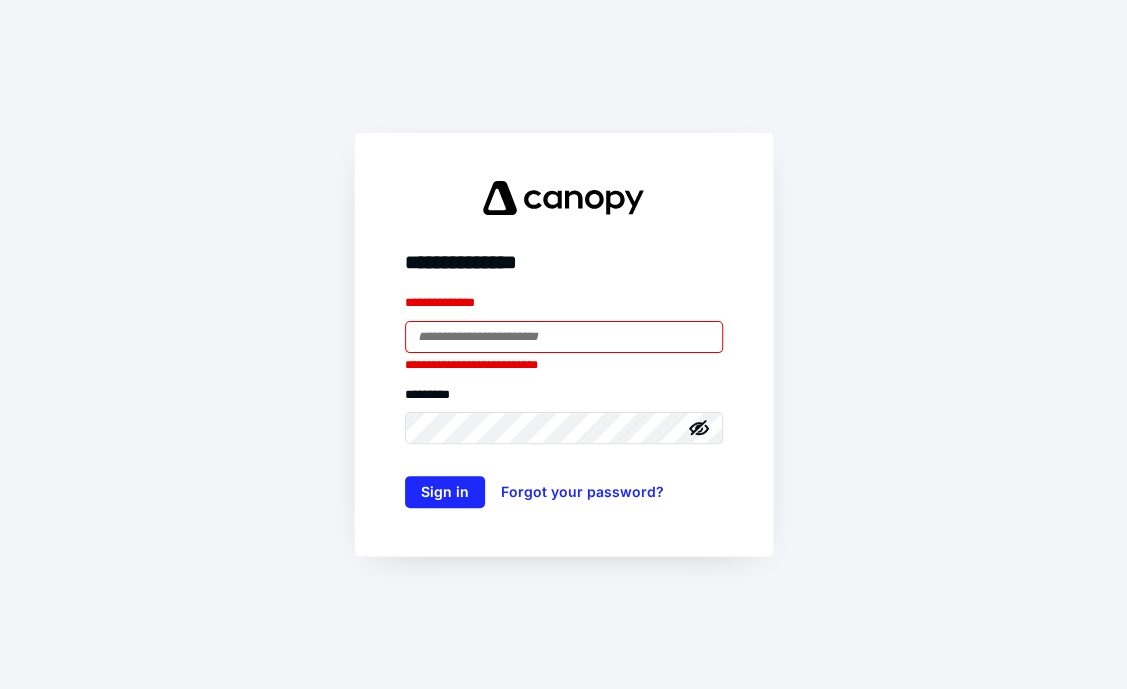 scroll, scrollTop: 0, scrollLeft: 0, axis: both 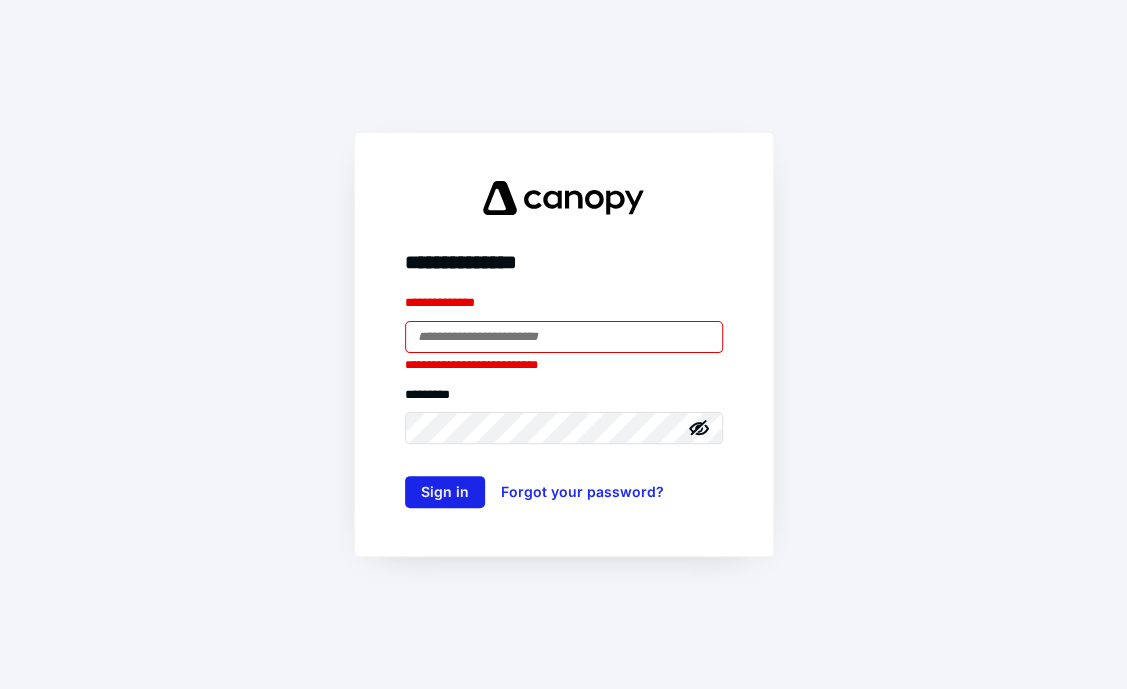 type on "**********" 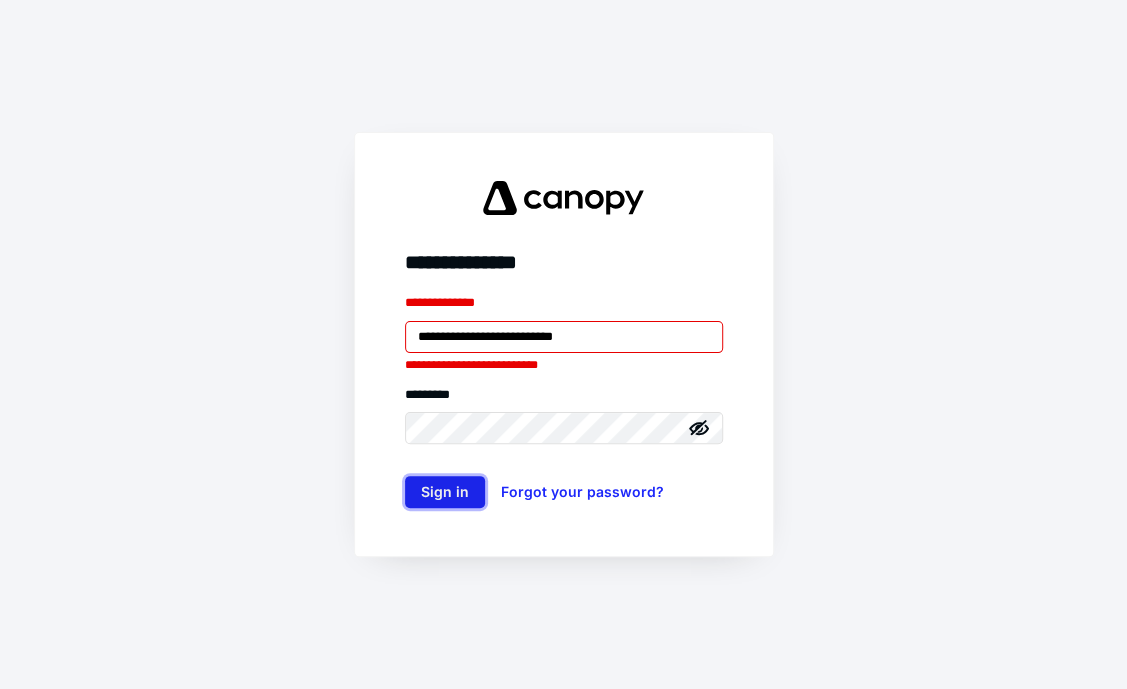 click on "Sign in" at bounding box center [445, 492] 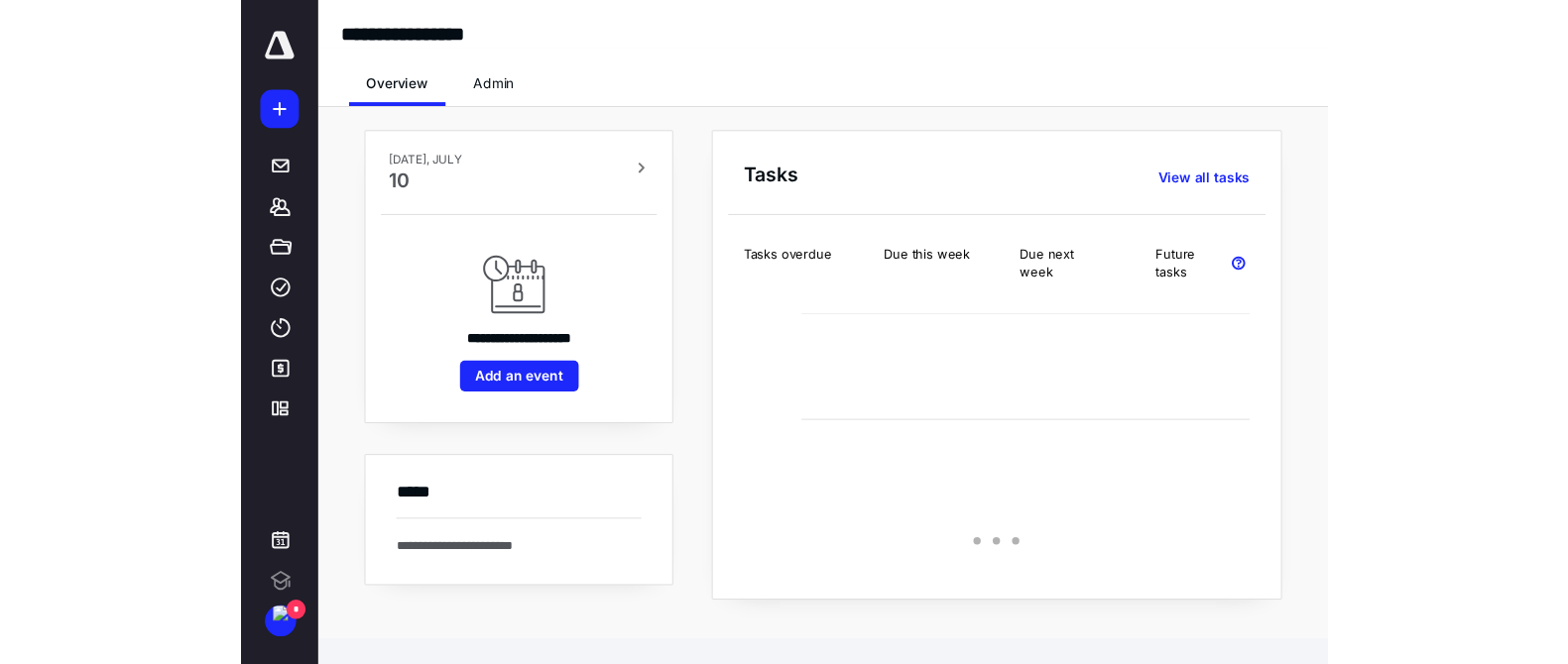 scroll, scrollTop: 0, scrollLeft: 0, axis: both 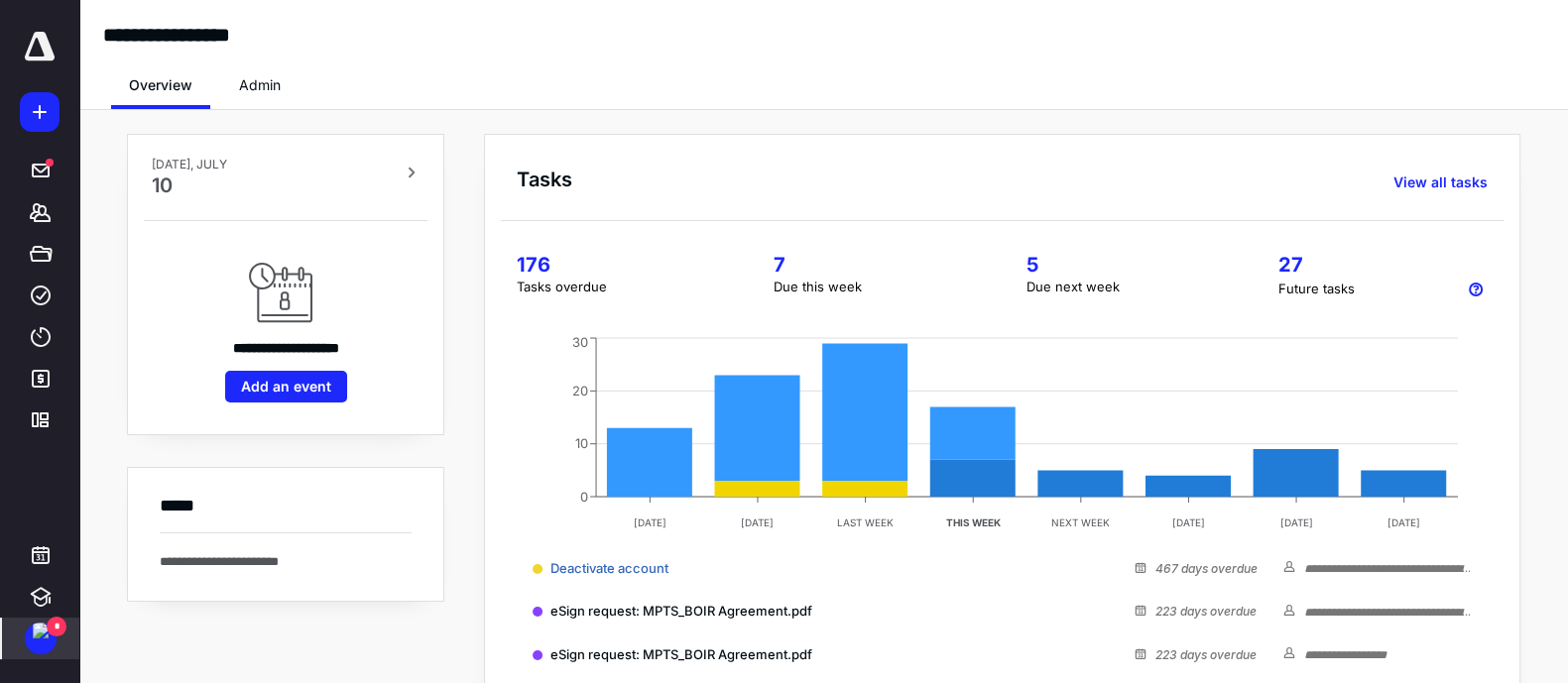 click at bounding box center [41, 630] 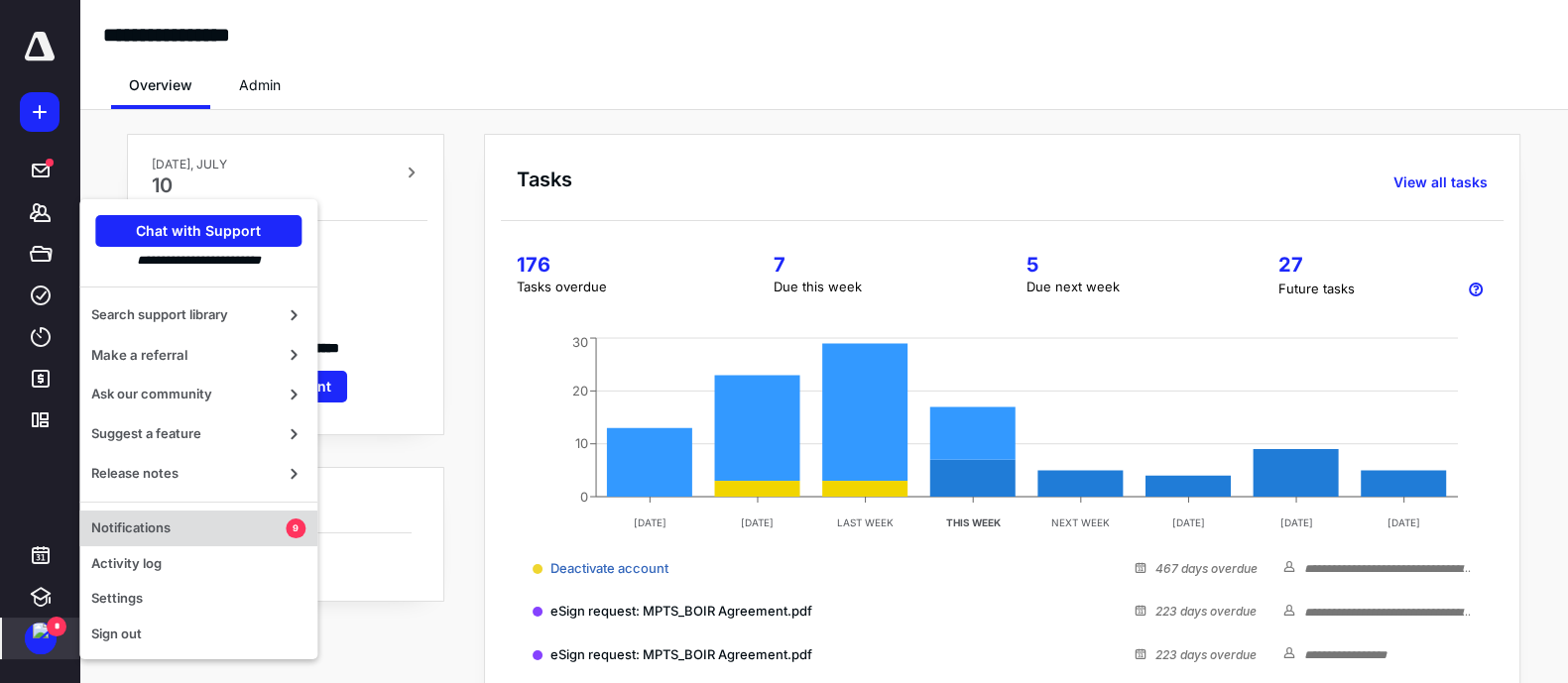 click on "Notifications 9" at bounding box center [198, 528] 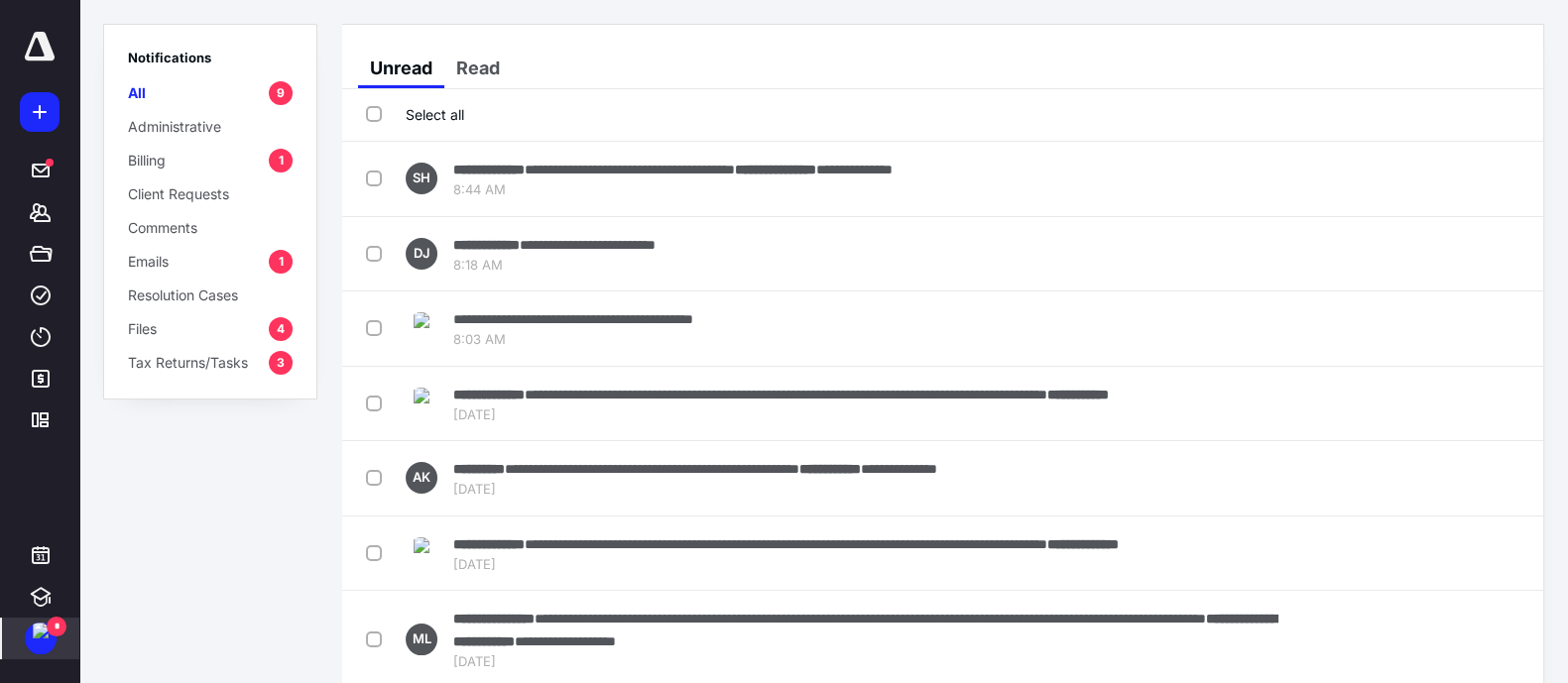 click on "Select all" at bounding box center [415, 114] 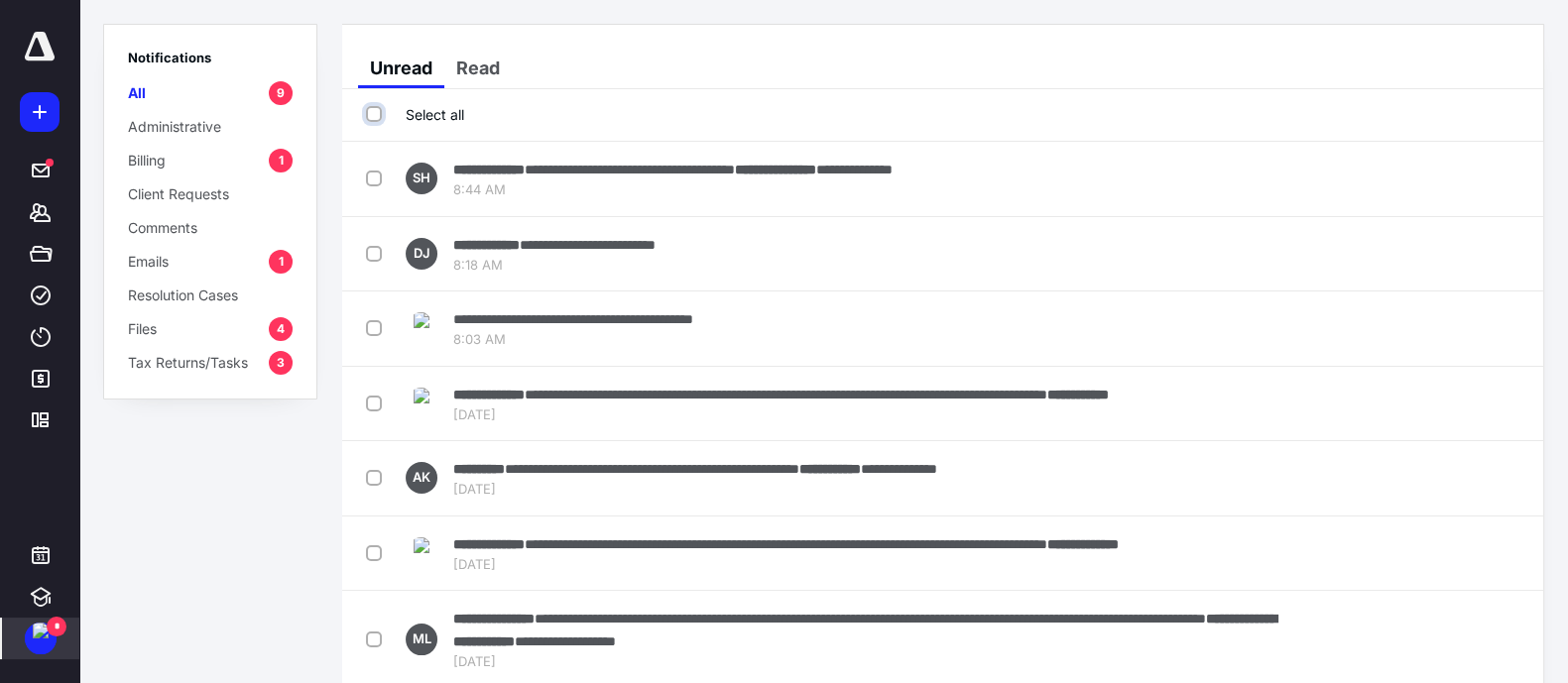 click on "Select all" at bounding box center (376, 114) 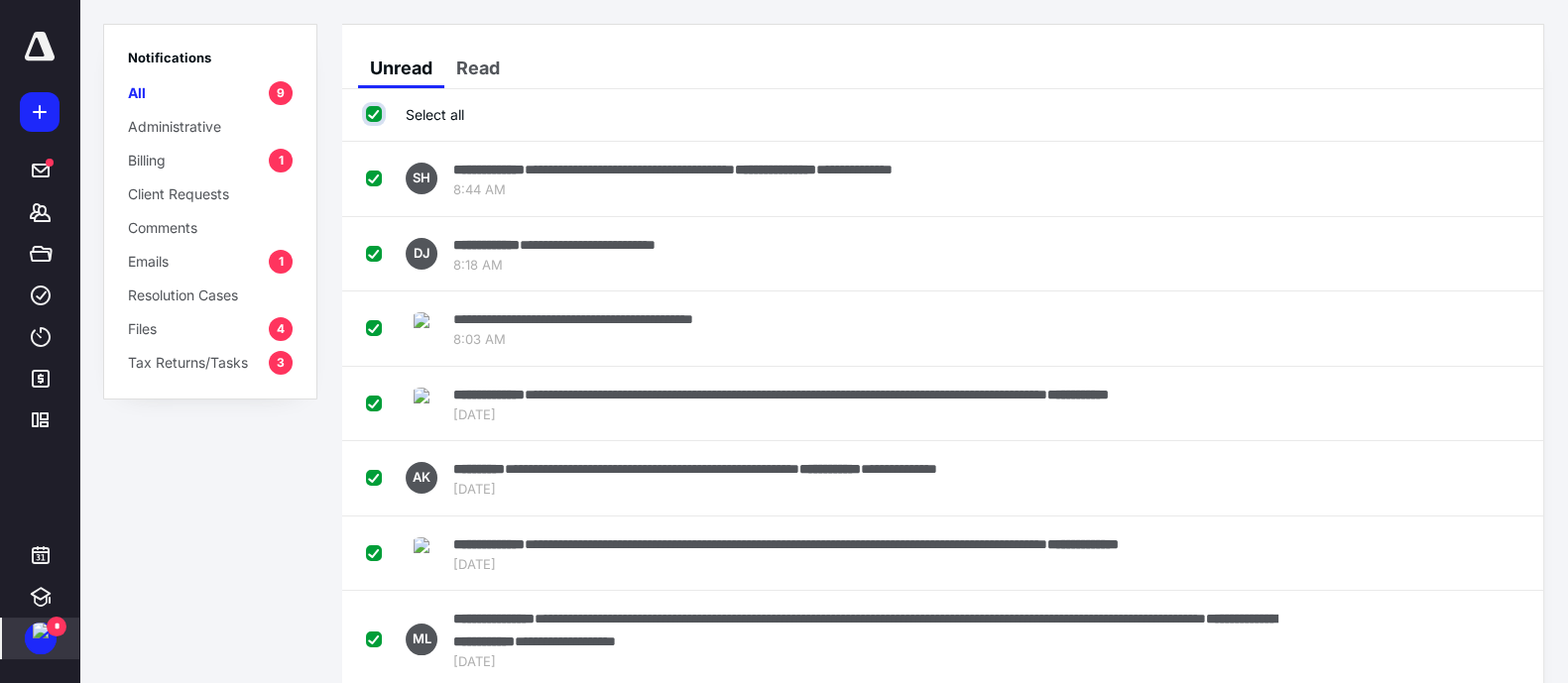 checkbox on "true" 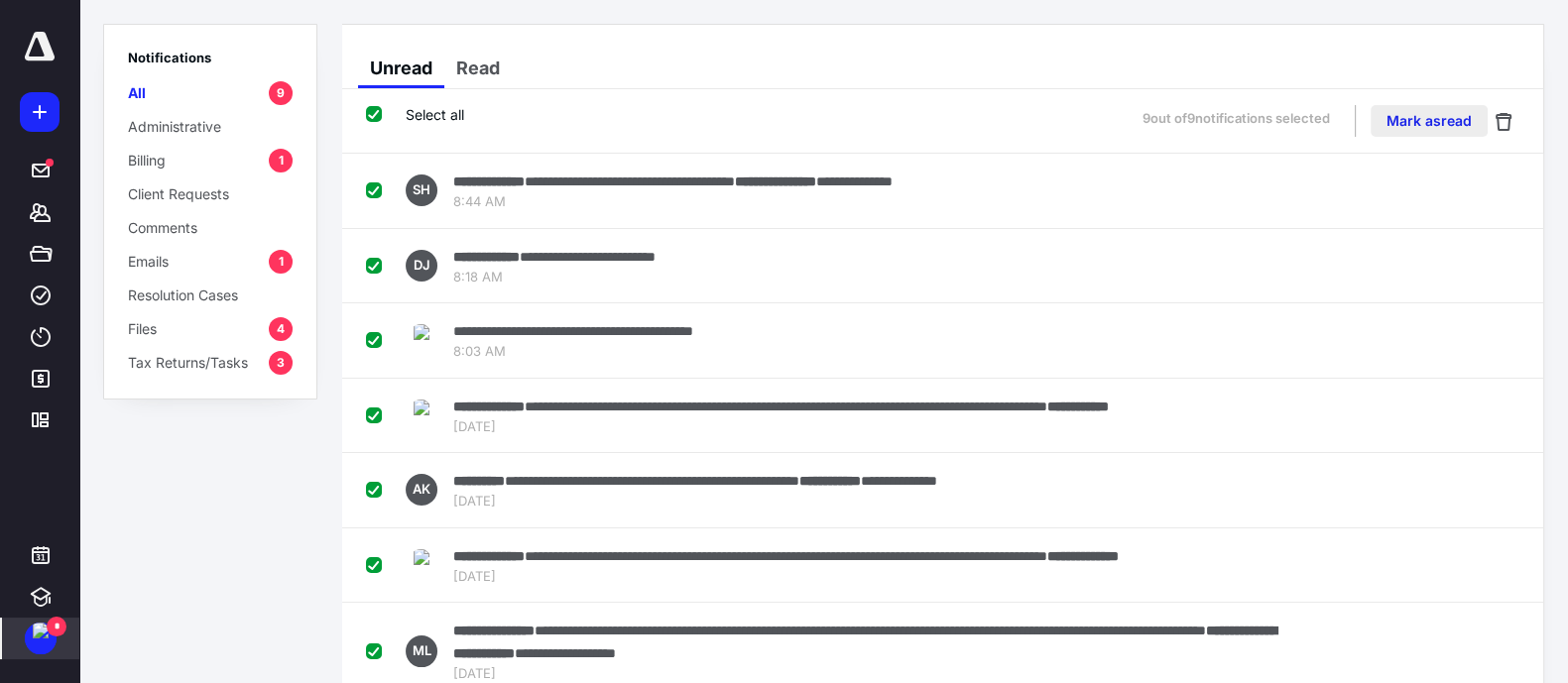 click on "Mark as  read" at bounding box center [1429, 121] 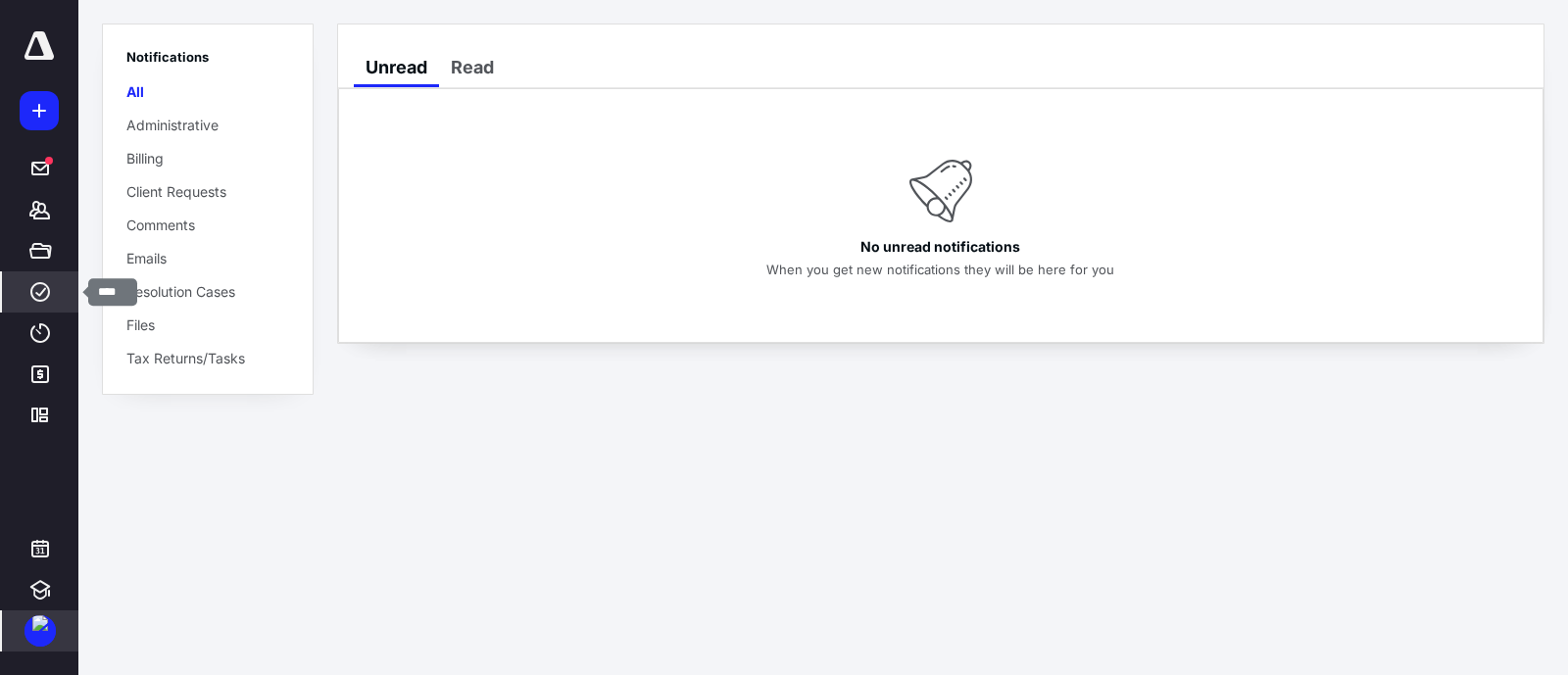 click 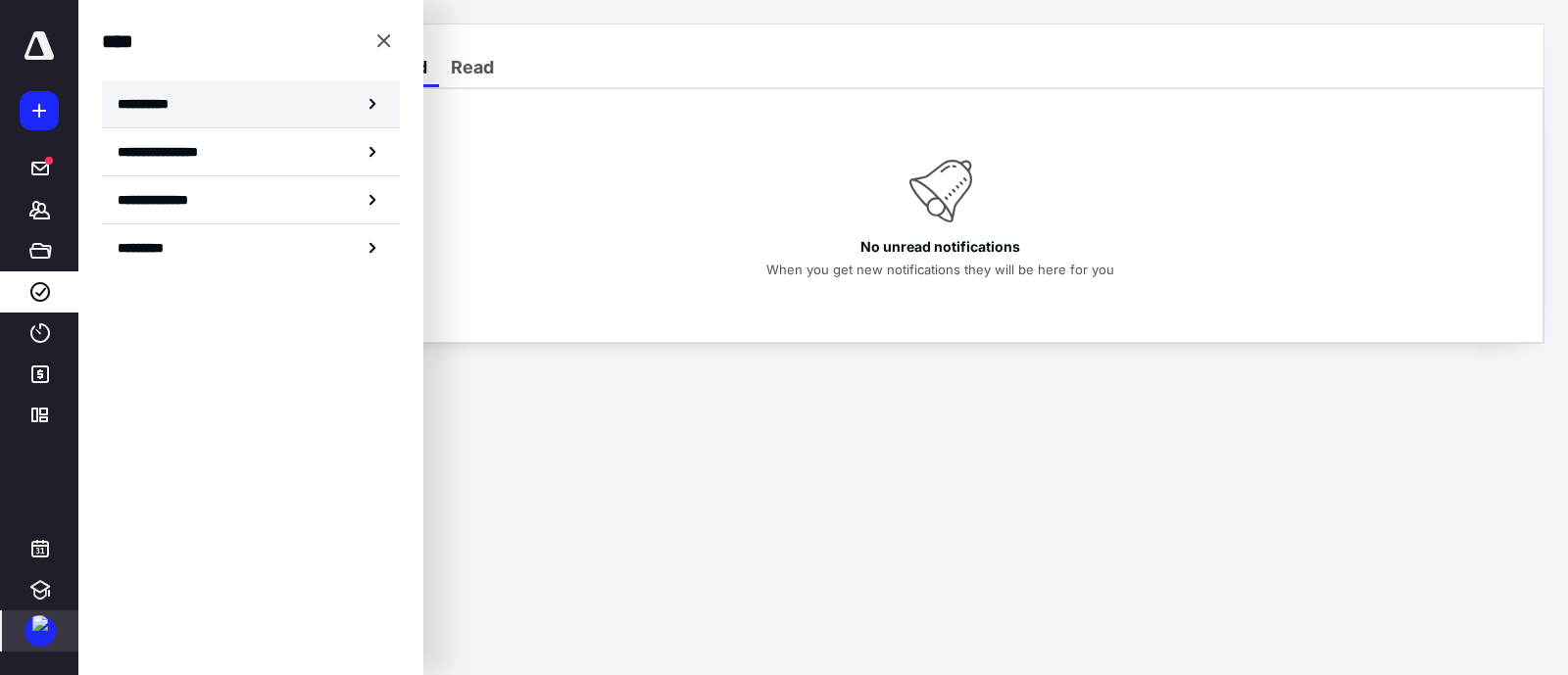 click on "**********" at bounding box center (150, 104) 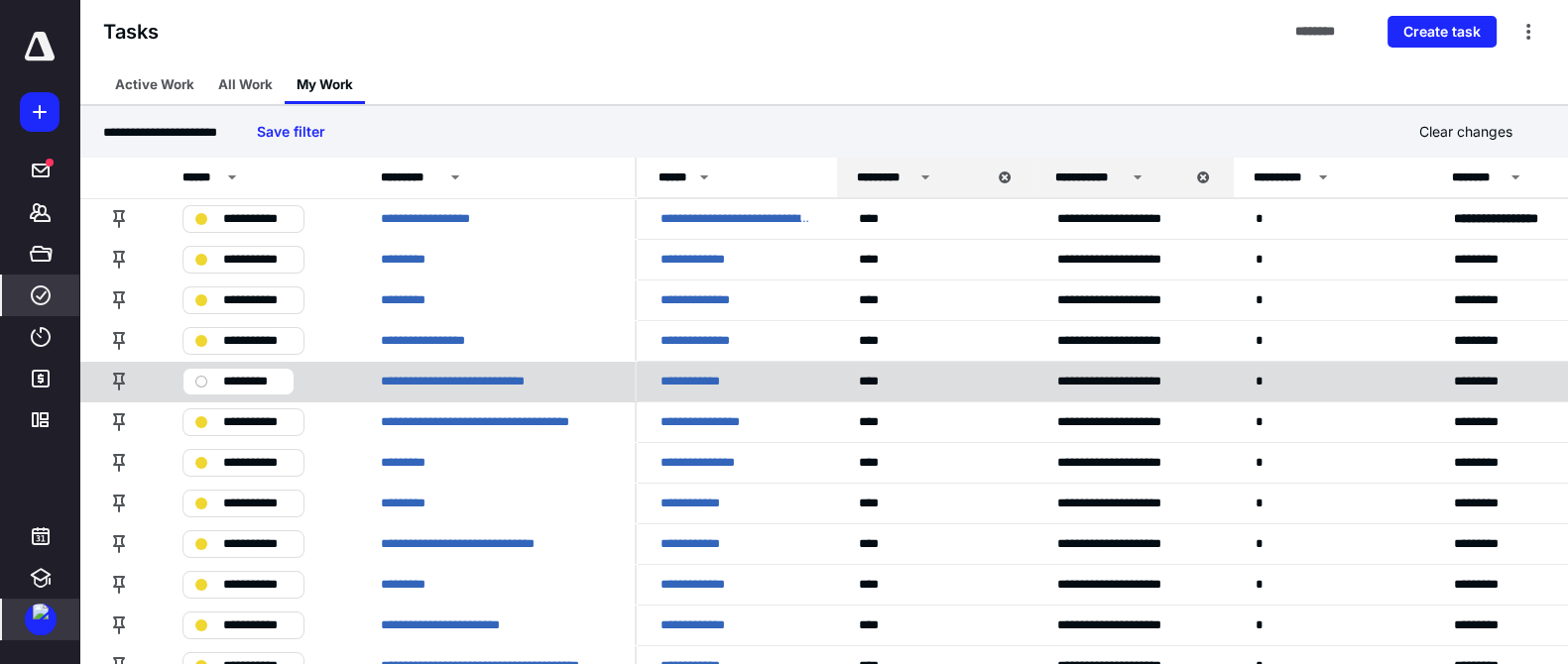 click on "*********" at bounding box center (238, 382) 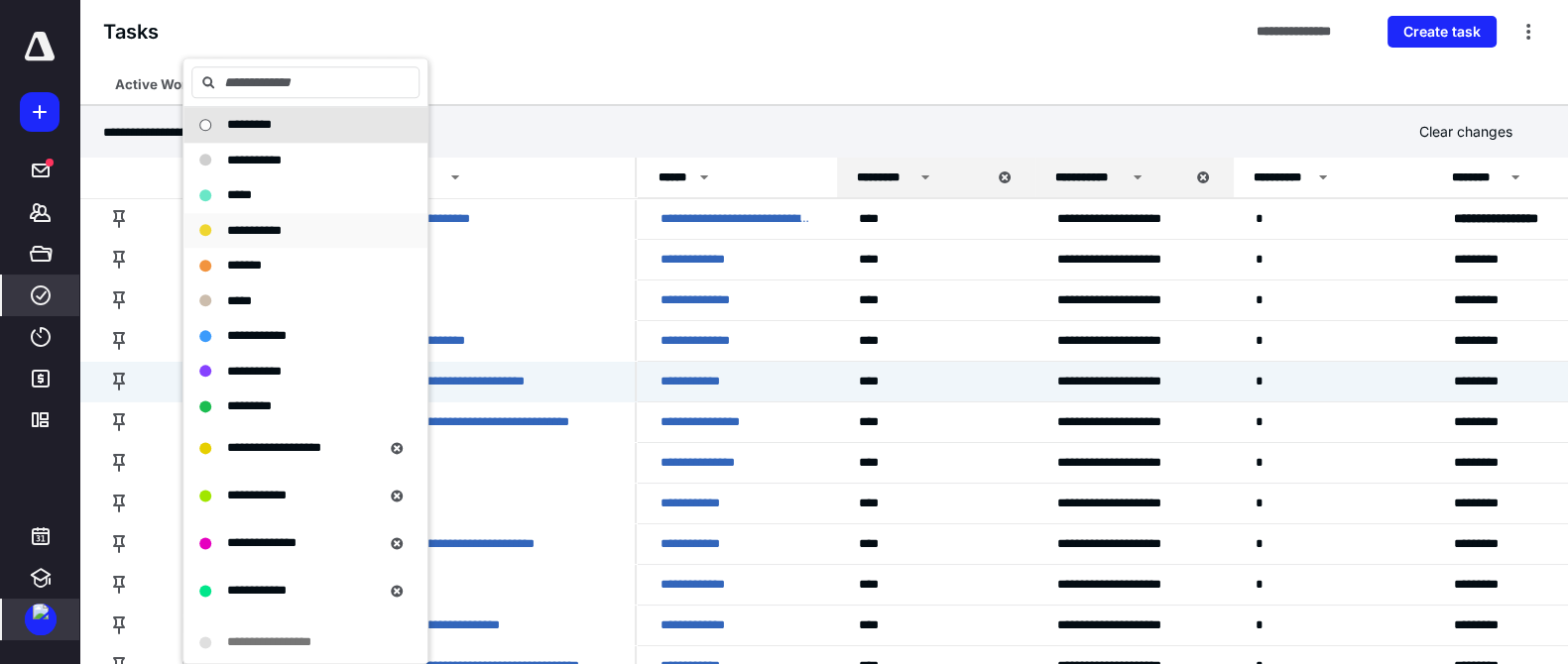 click on "**********" at bounding box center (254, 231) 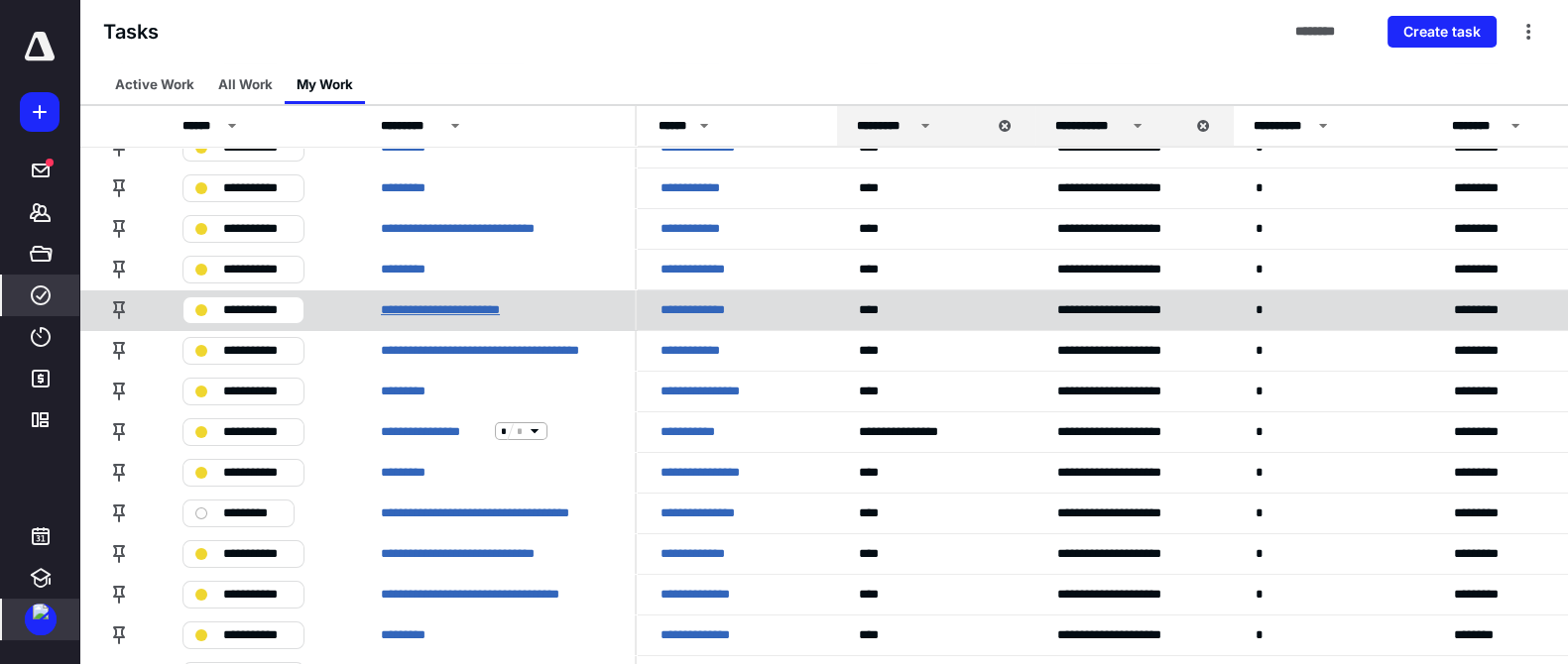 scroll, scrollTop: 372, scrollLeft: 0, axis: vertical 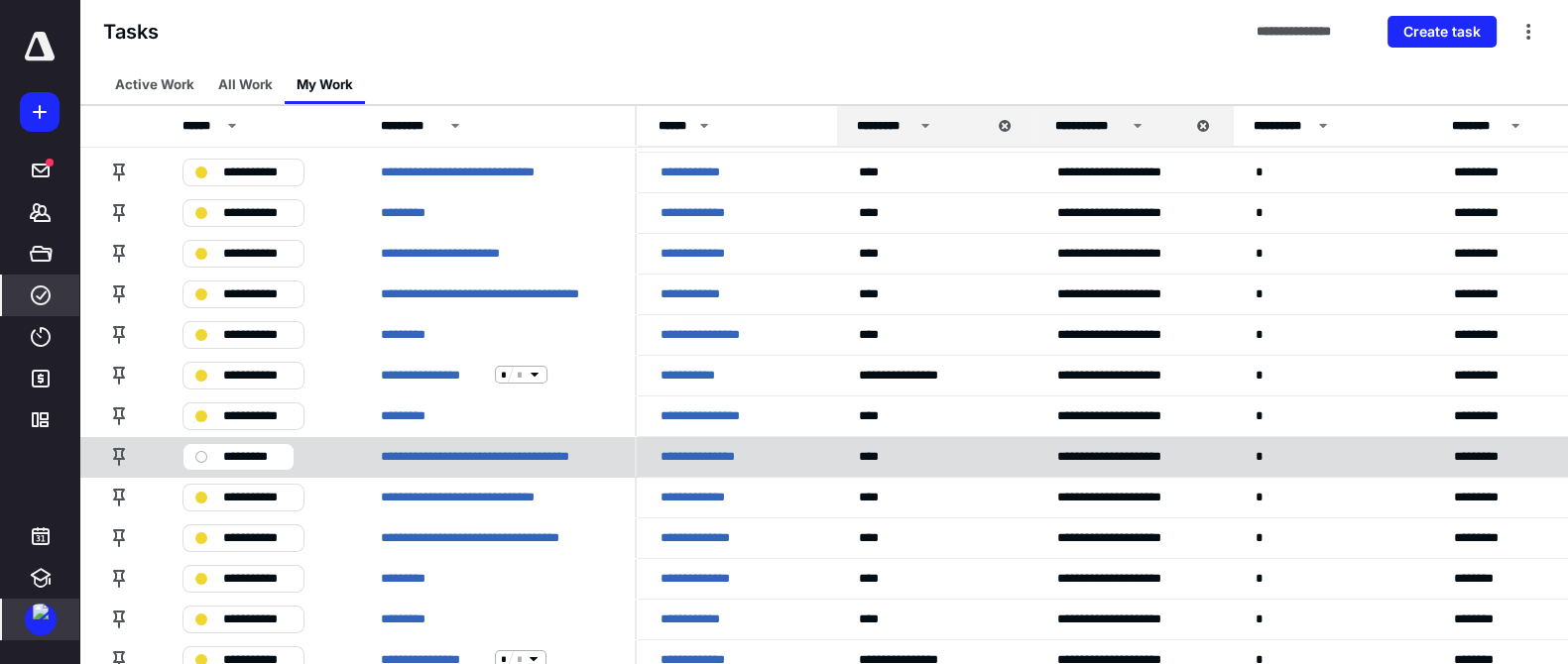 click on "*********" at bounding box center (252, 456) 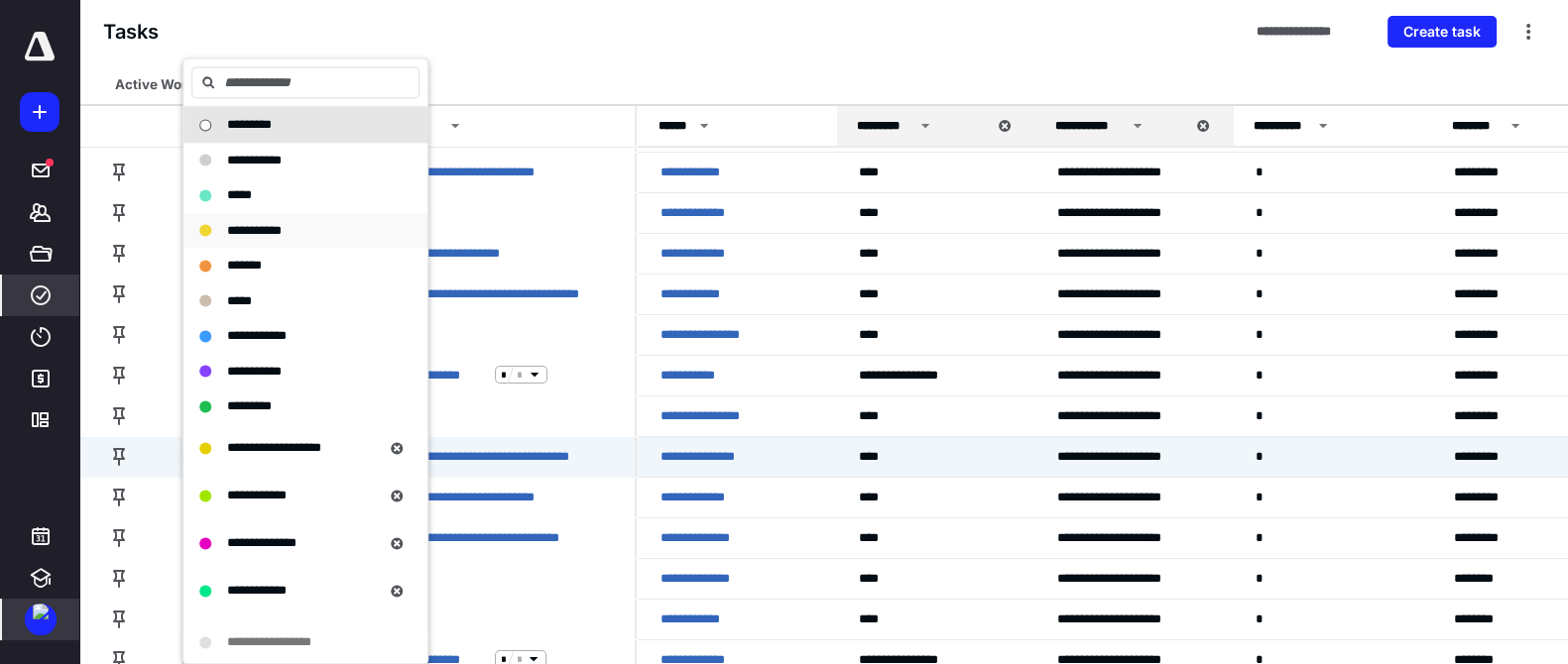 click on "**********" at bounding box center (305, 231) 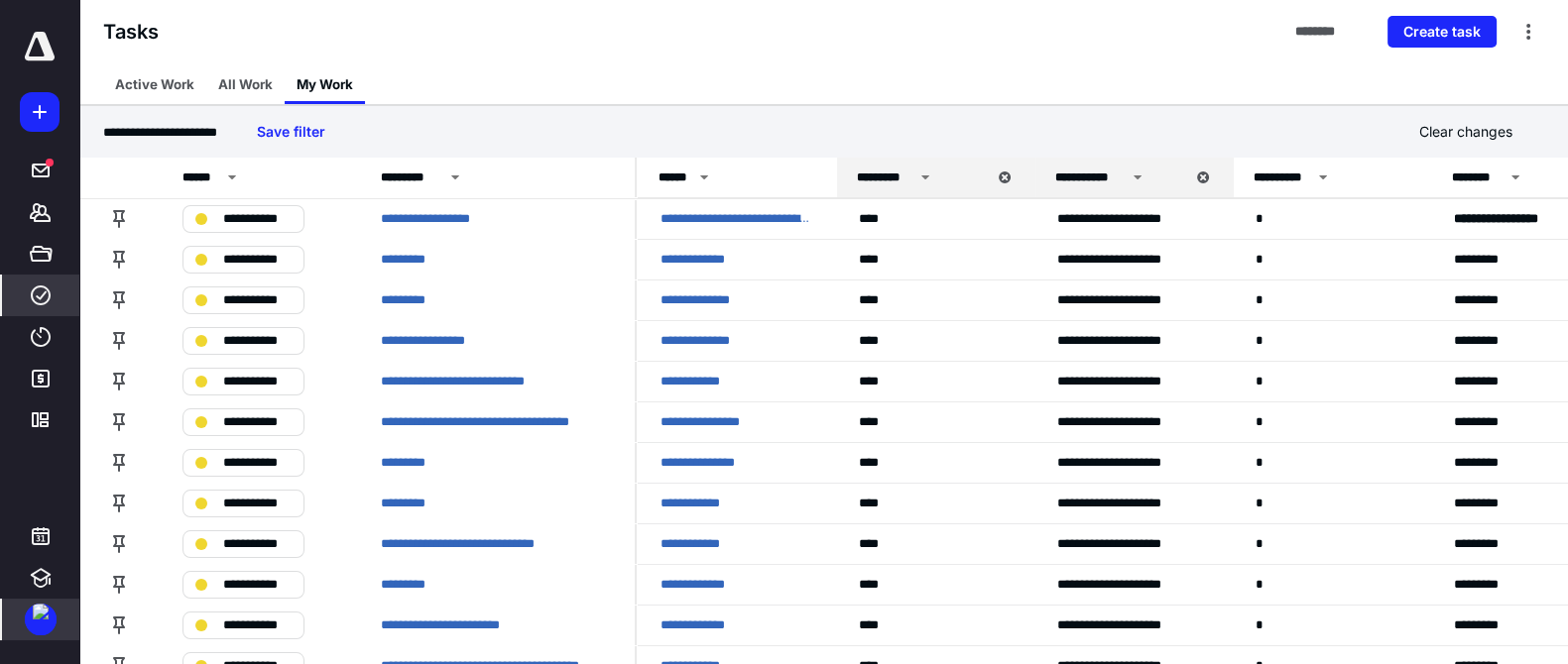 scroll, scrollTop: 495, scrollLeft: 0, axis: vertical 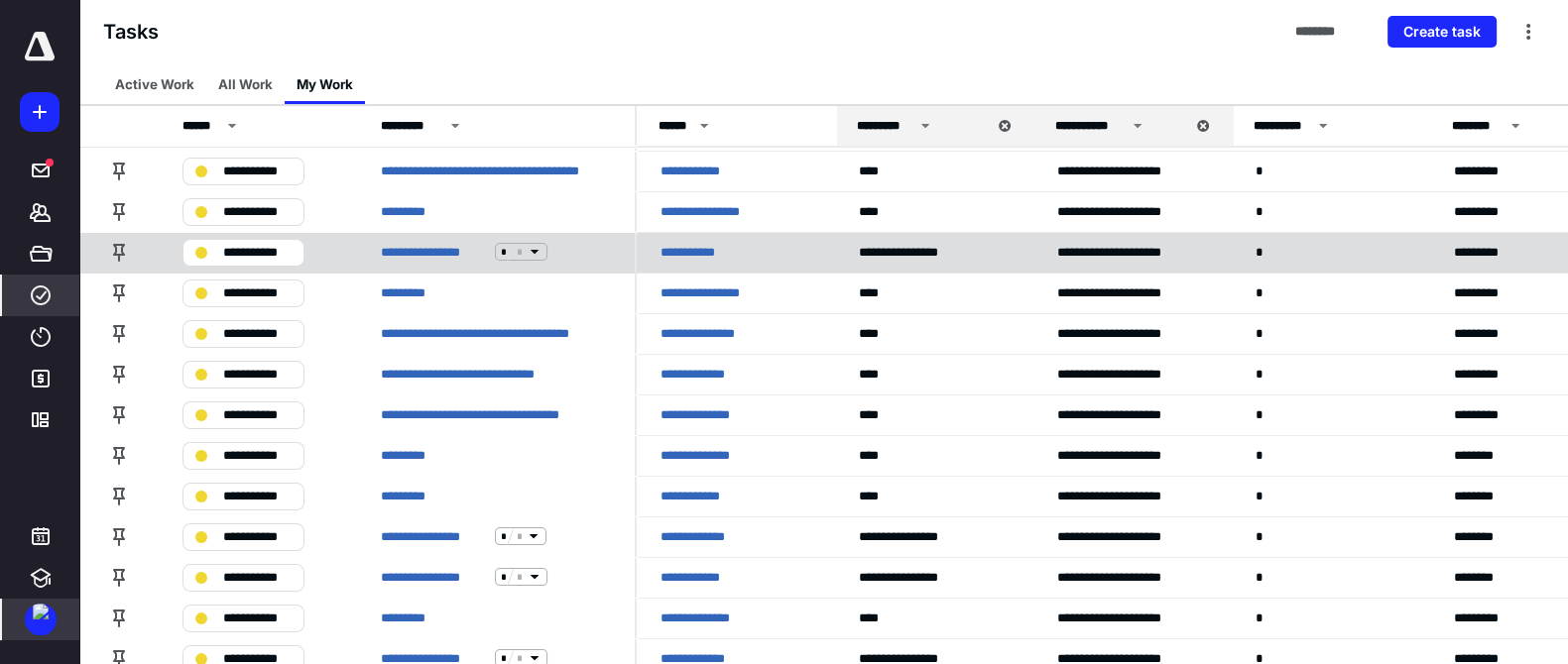 click on "* *" at bounding box center (521, 252) 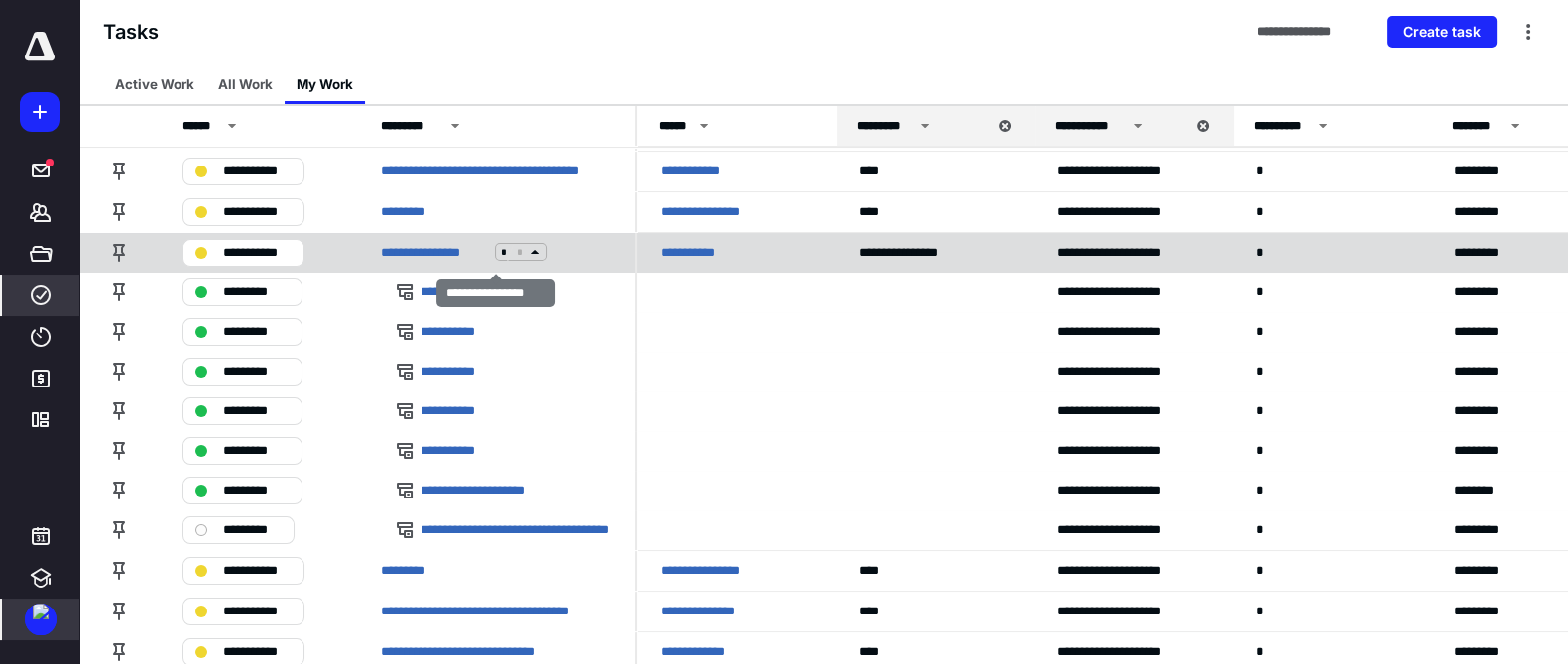 click 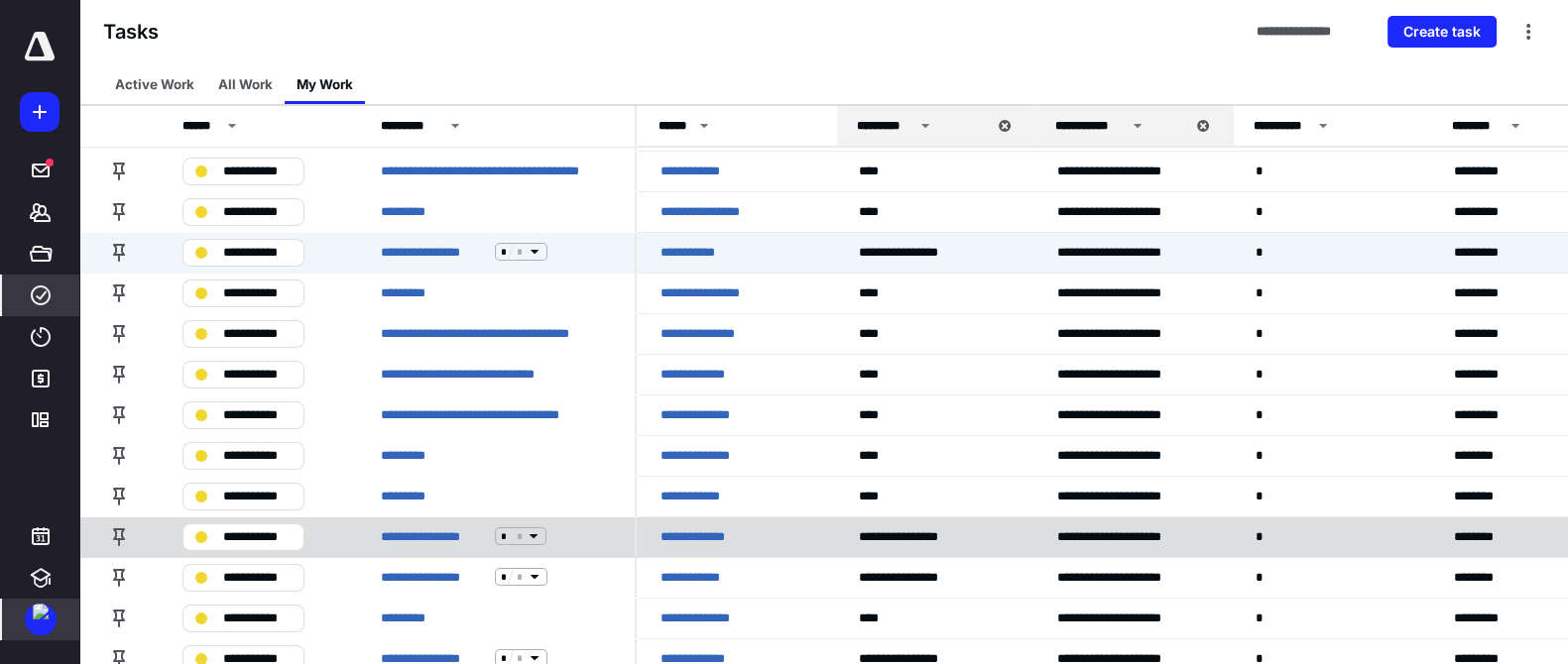 click 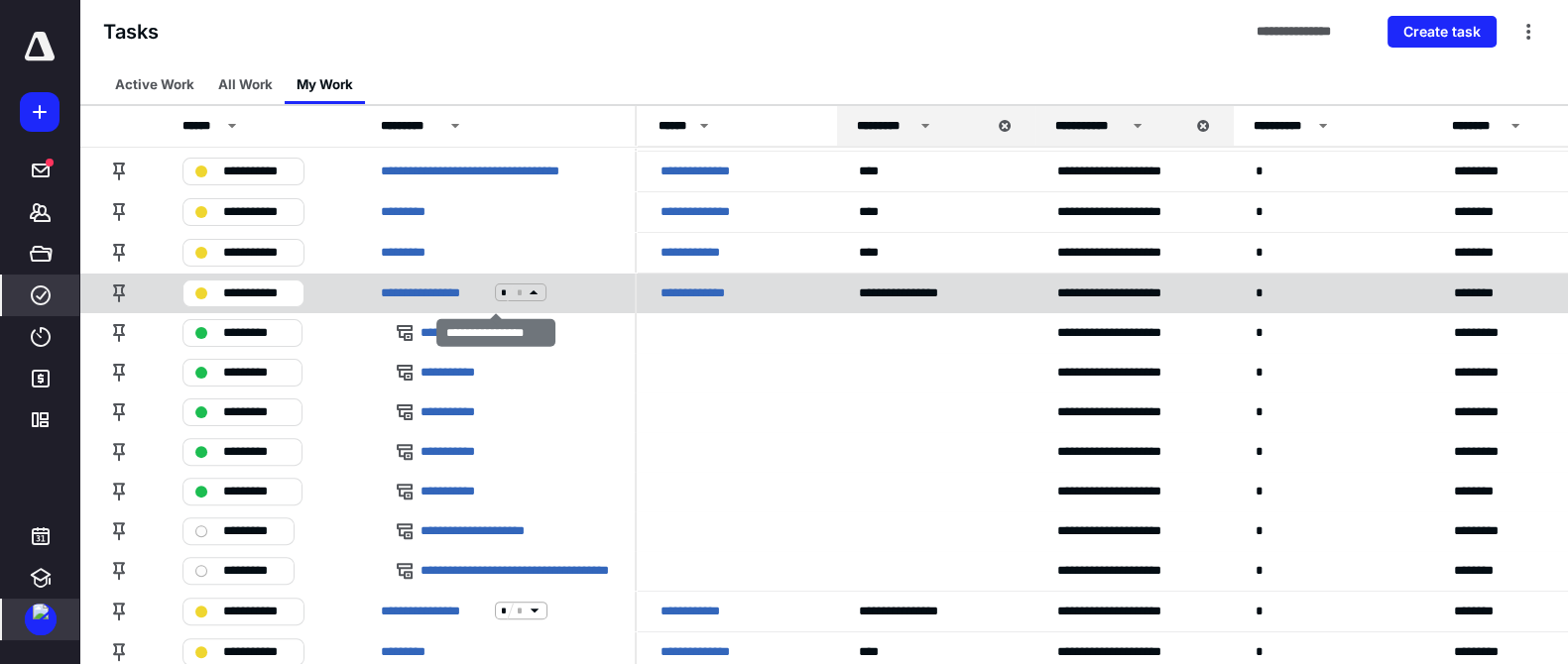 scroll, scrollTop: 743, scrollLeft: 0, axis: vertical 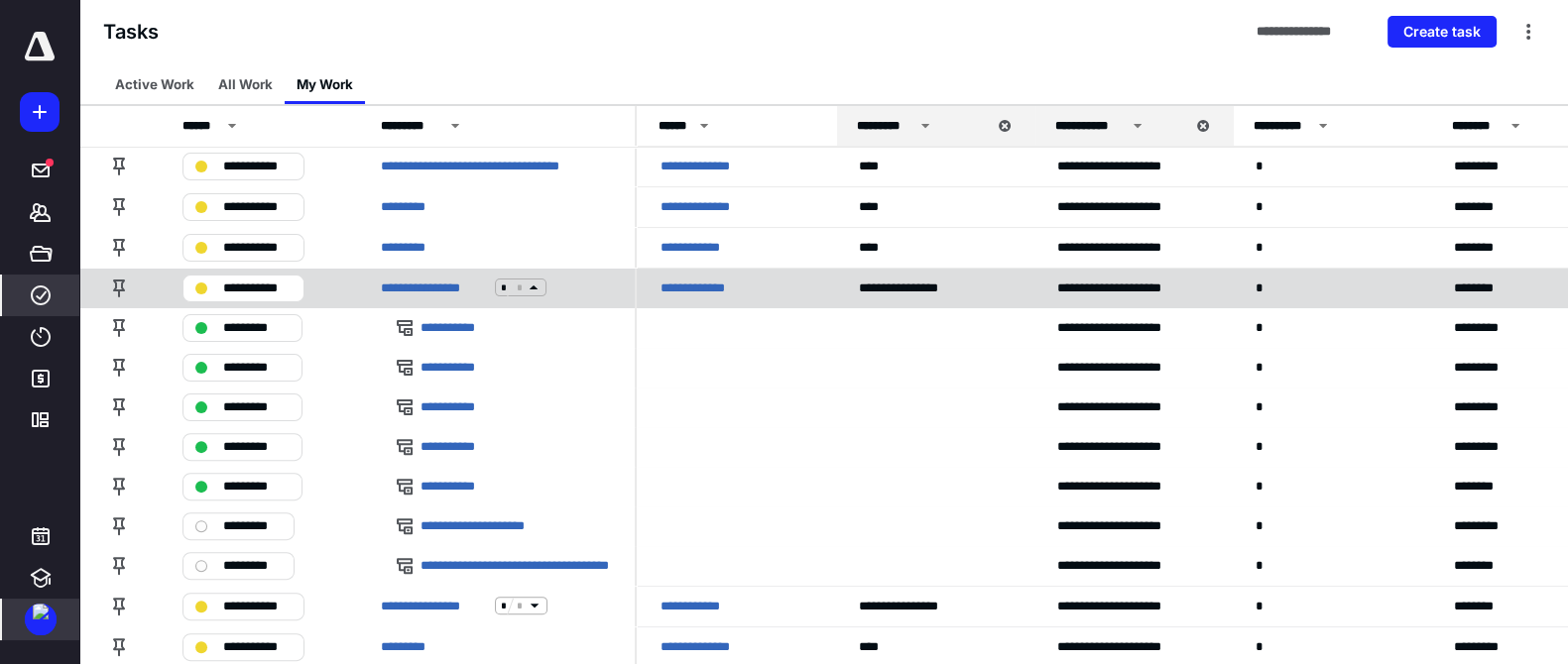 click 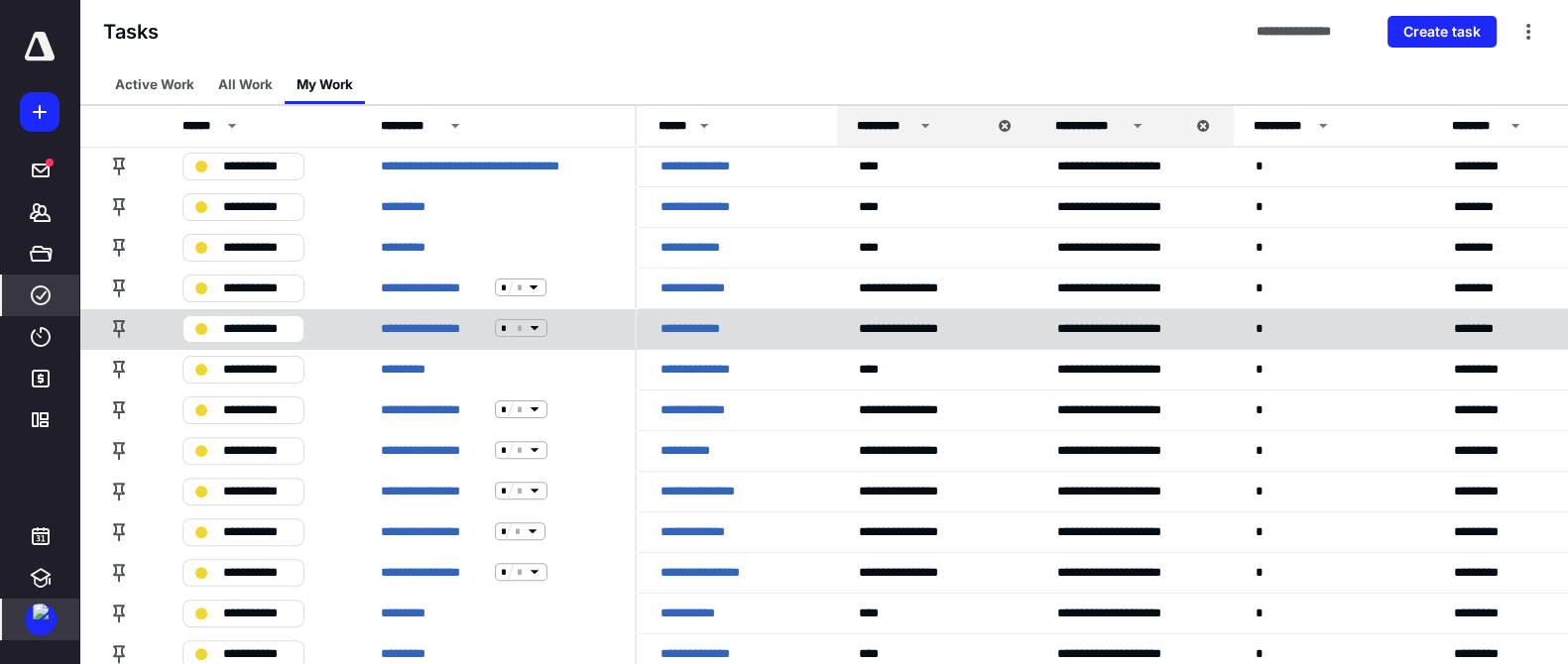 click 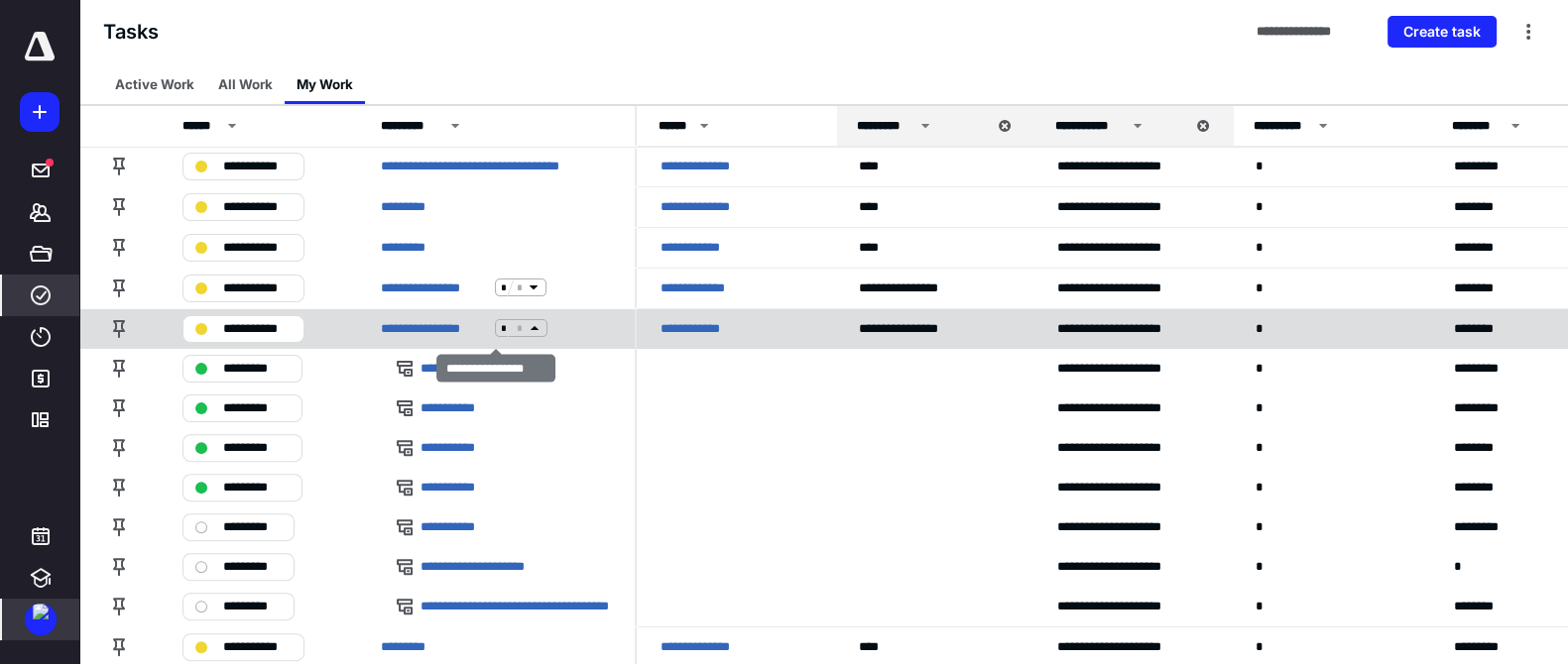 click 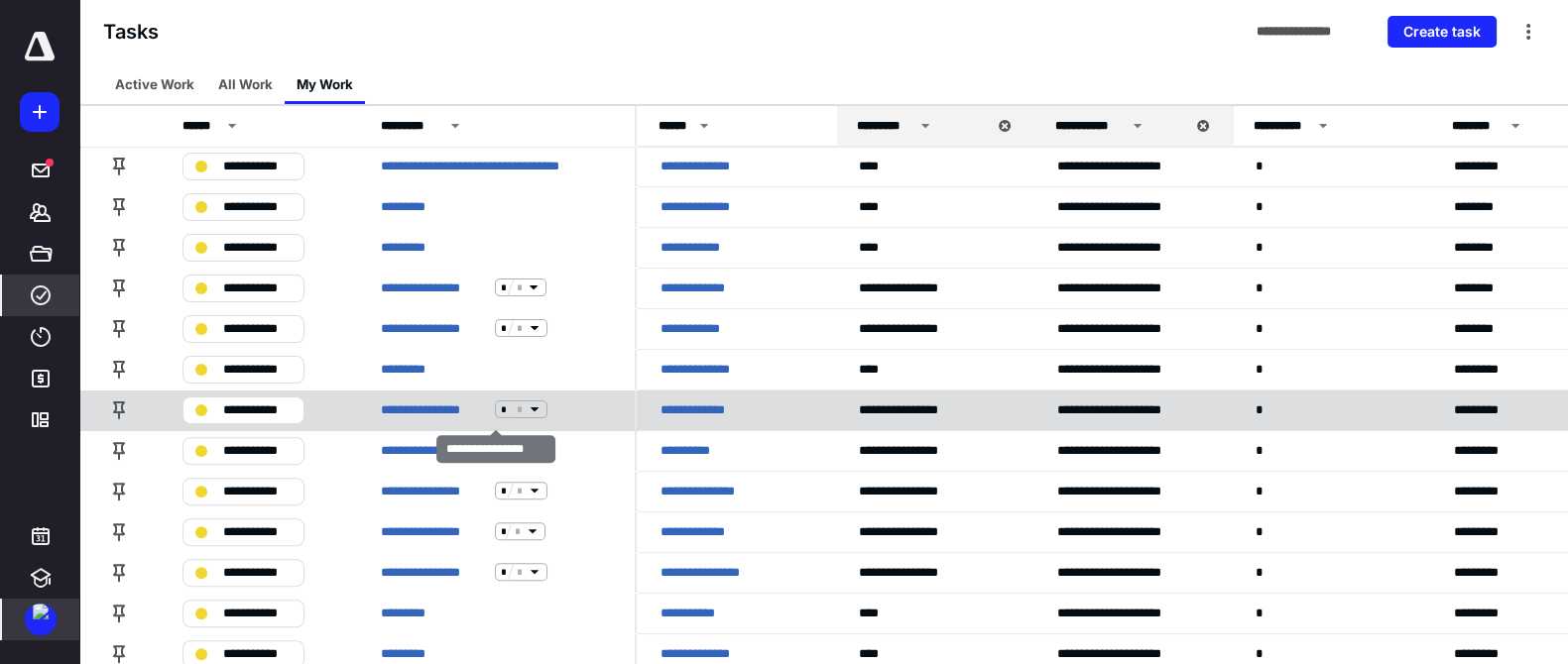 click 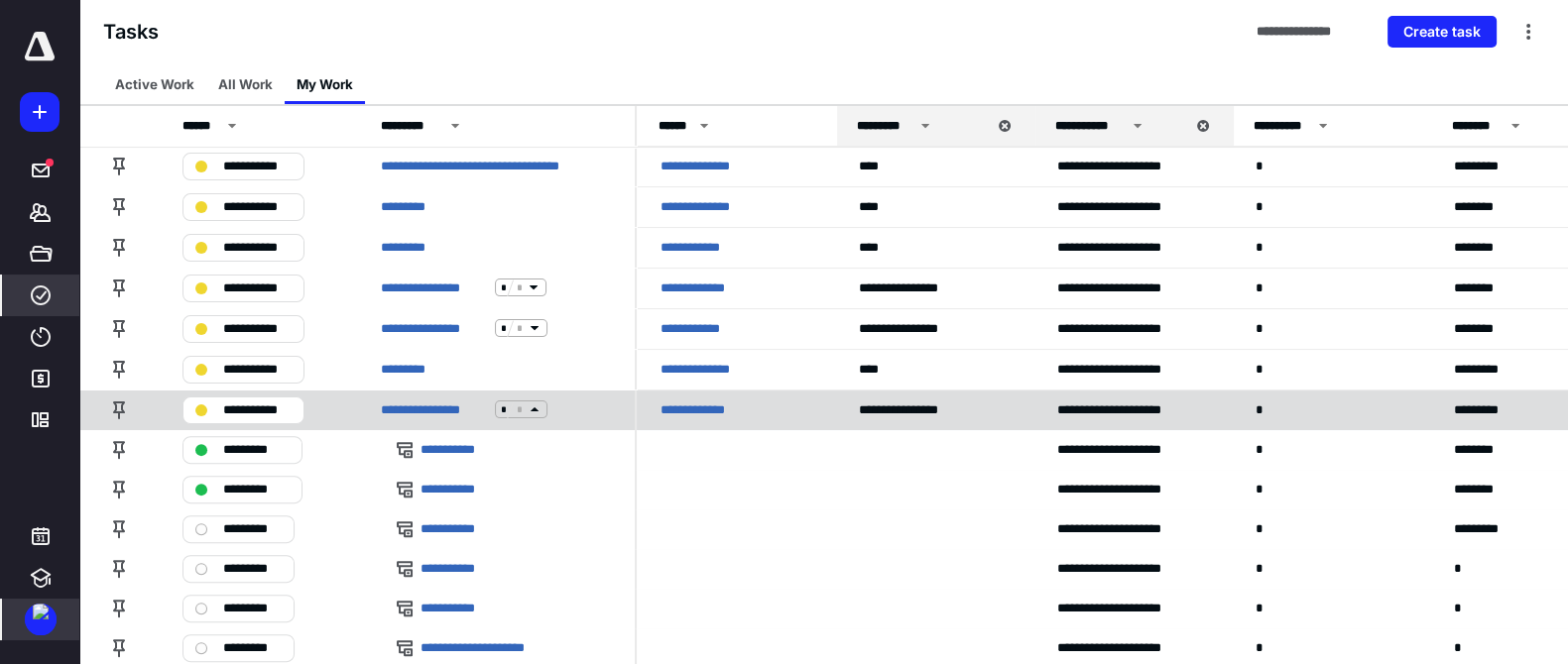 click on "**********" at bounding box center [706, 409] 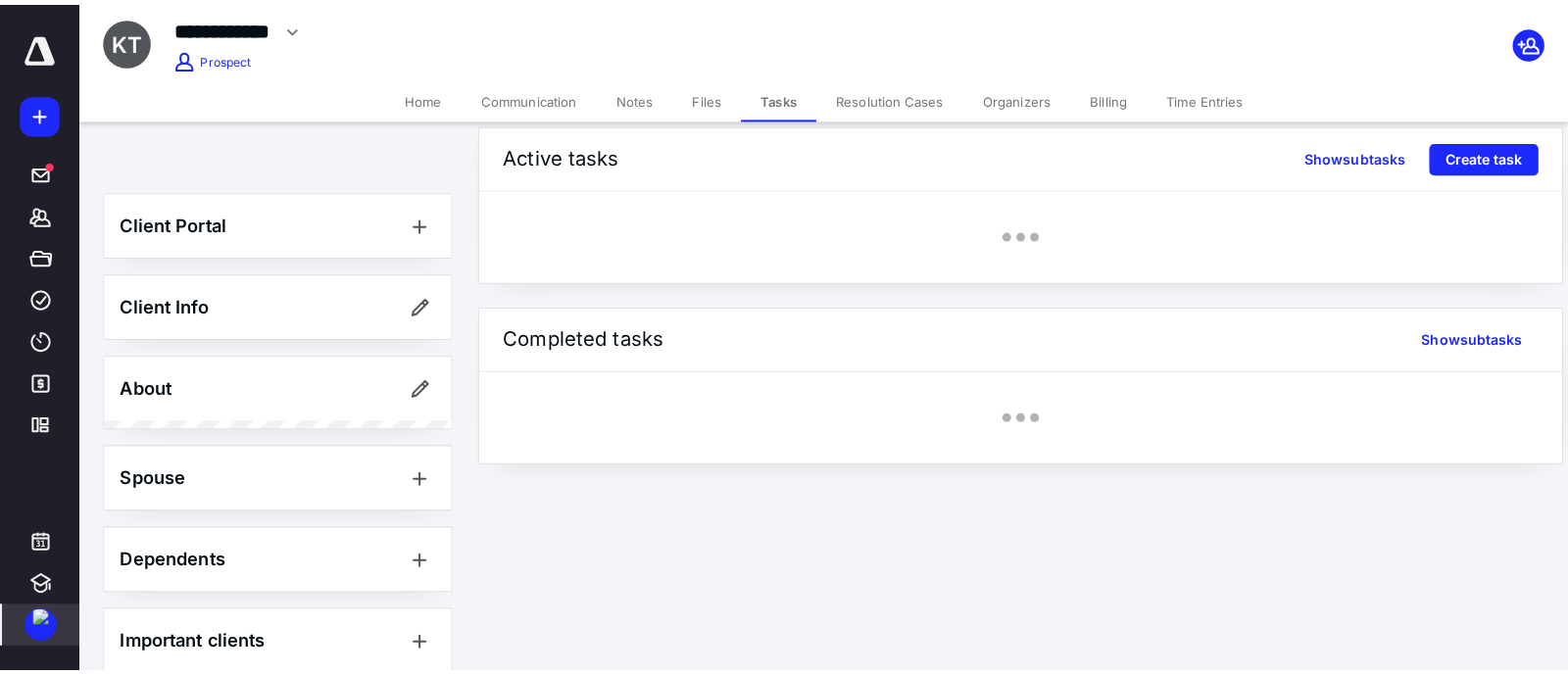 scroll, scrollTop: 0, scrollLeft: 0, axis: both 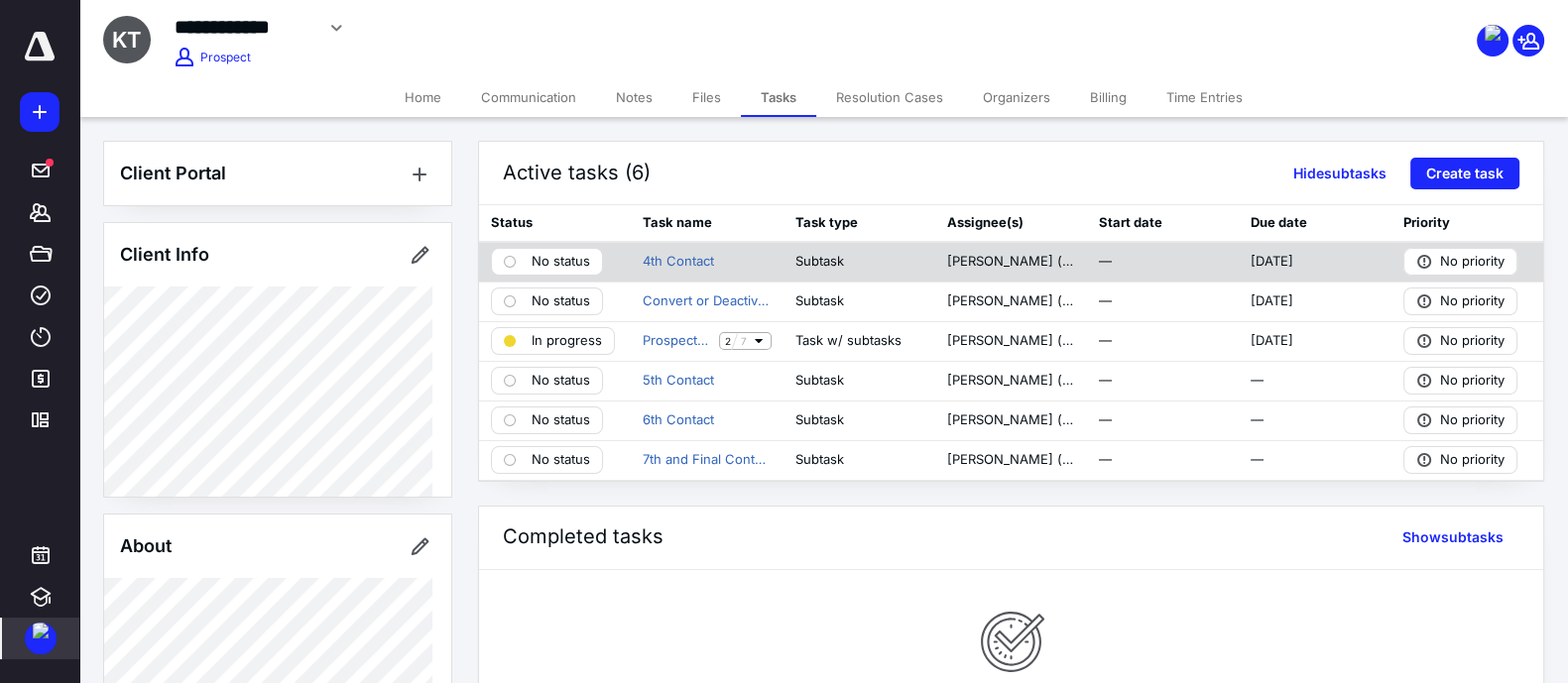 click on "No status" at bounding box center (560, 262) 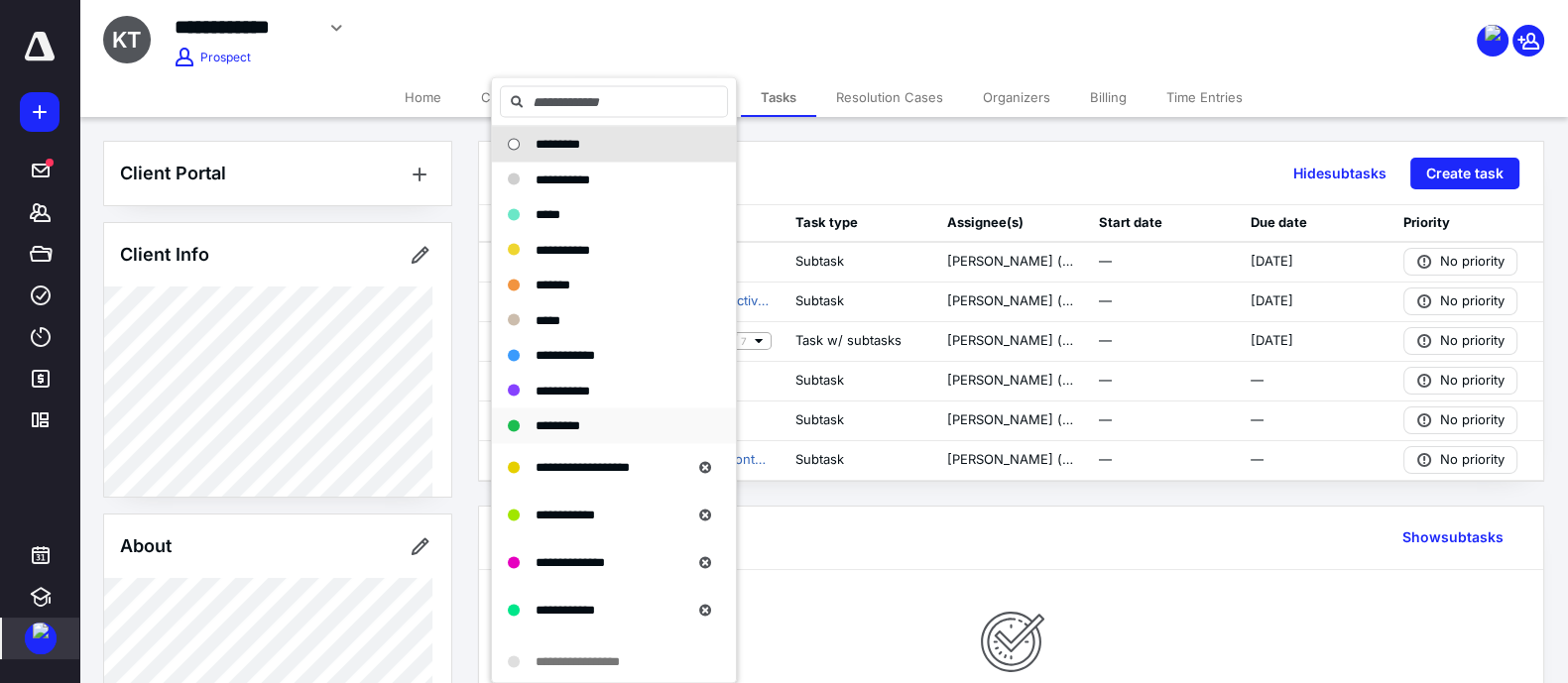 click on "*********" at bounding box center (557, 425) 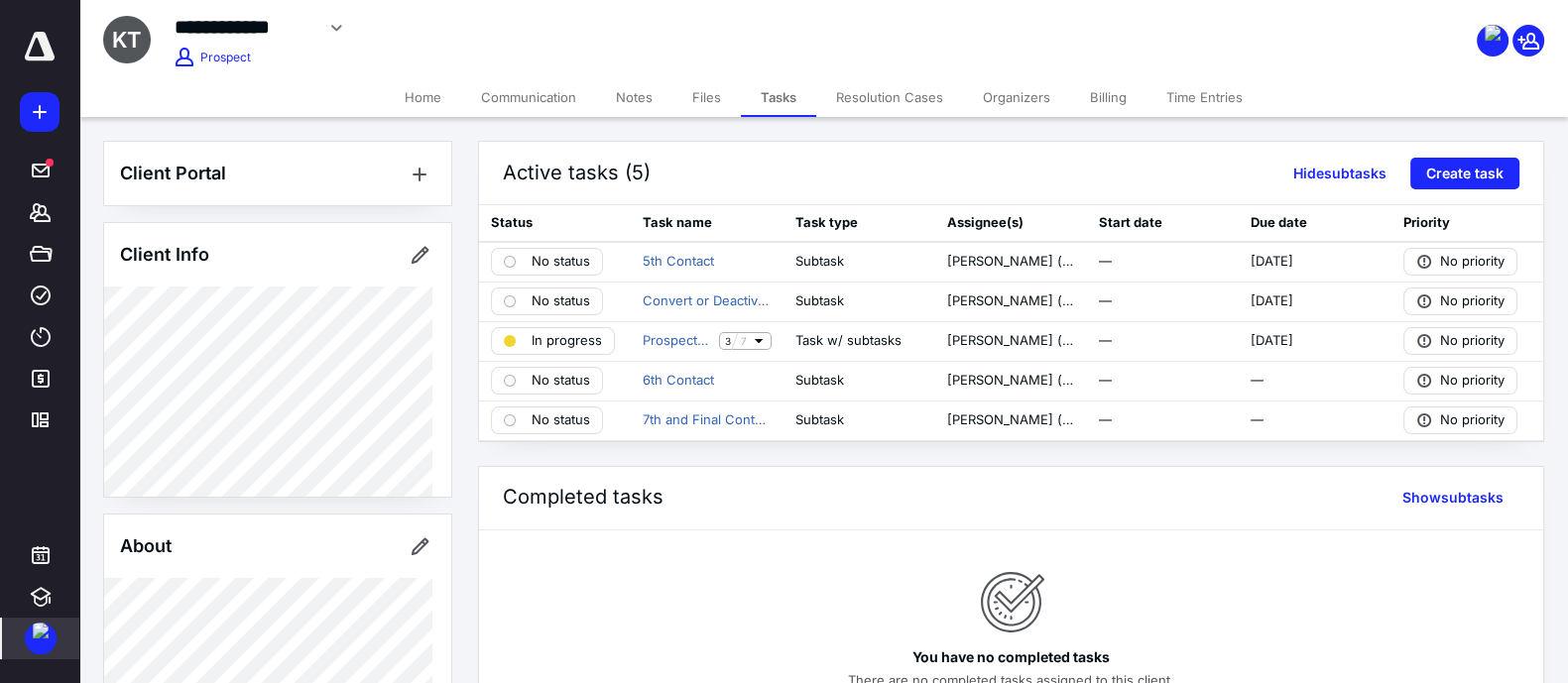 click on "Home" at bounding box center [422, 97] 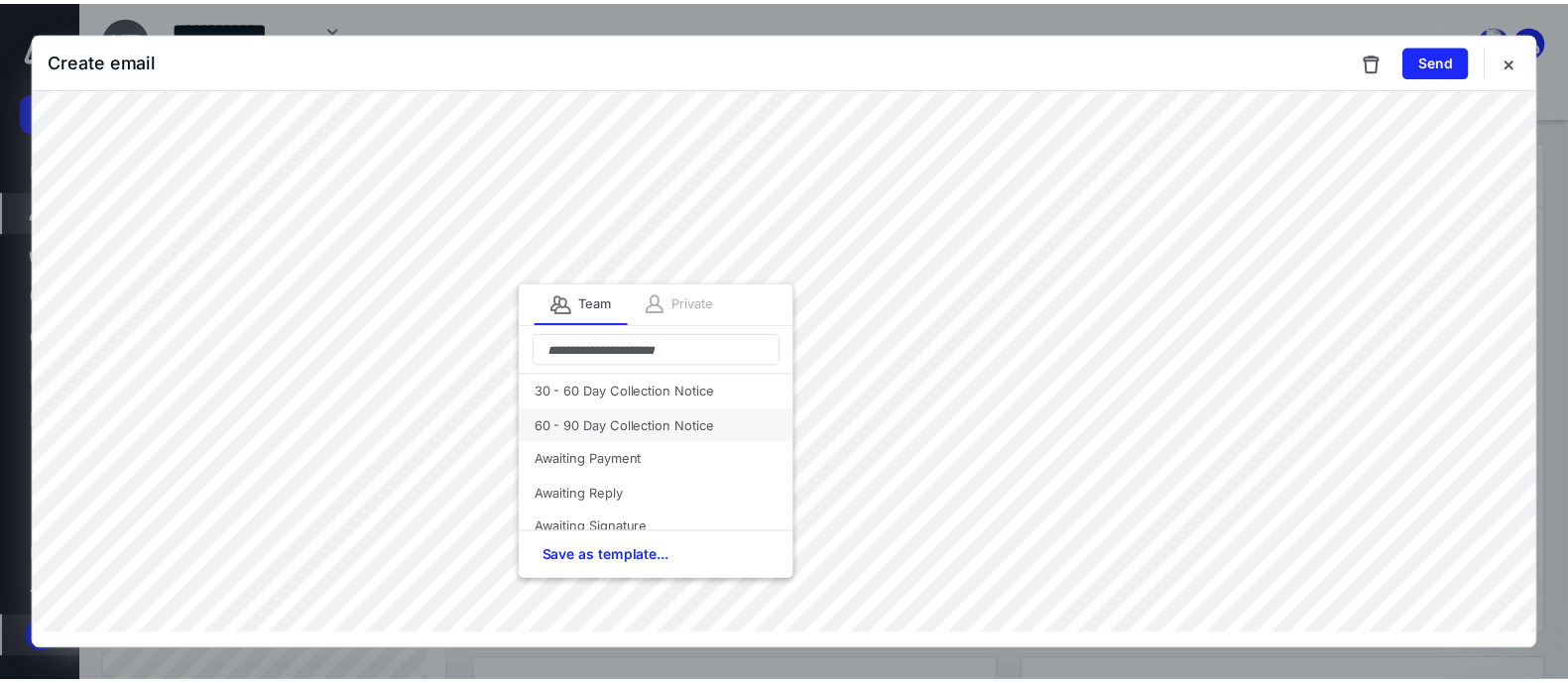 scroll, scrollTop: 123, scrollLeft: 0, axis: vertical 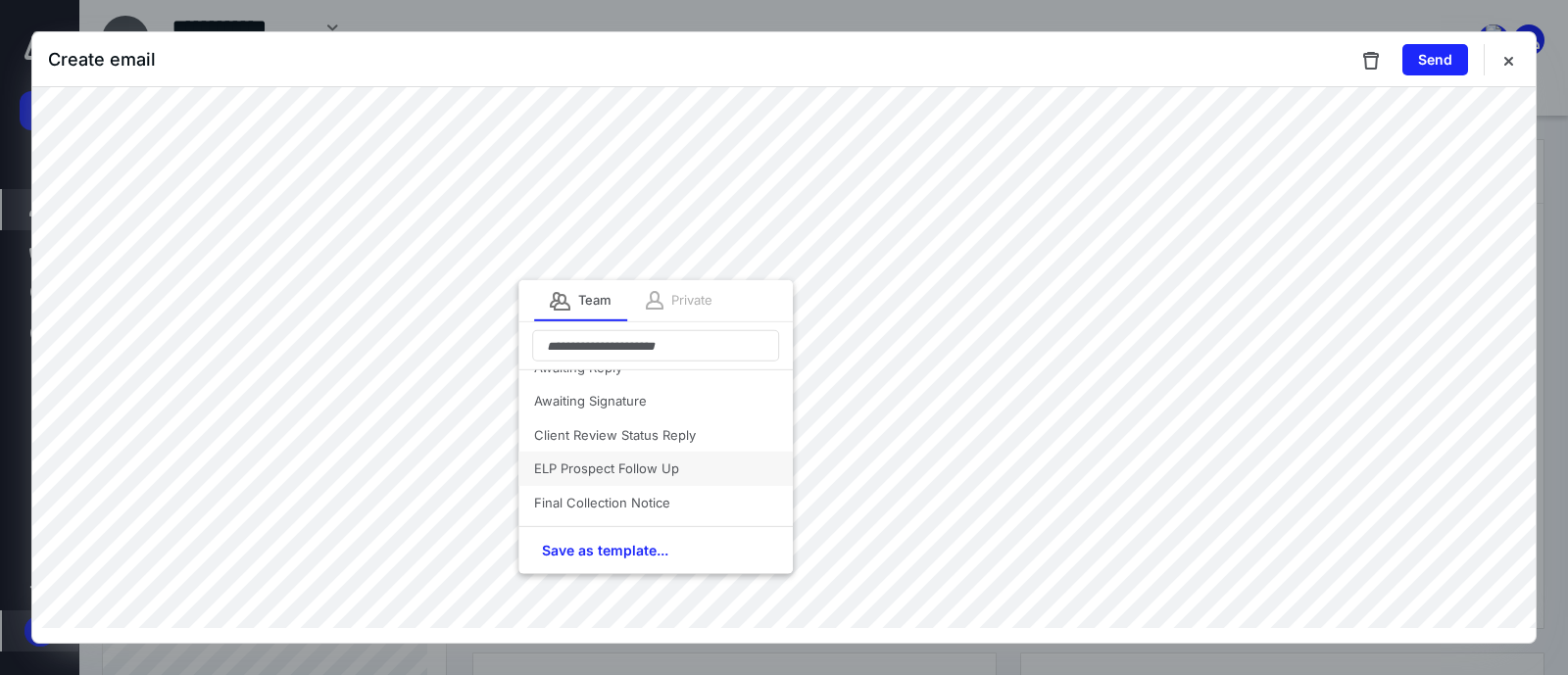 click on "ELP Prospect Follow Up" at bounding box center (656, 468) 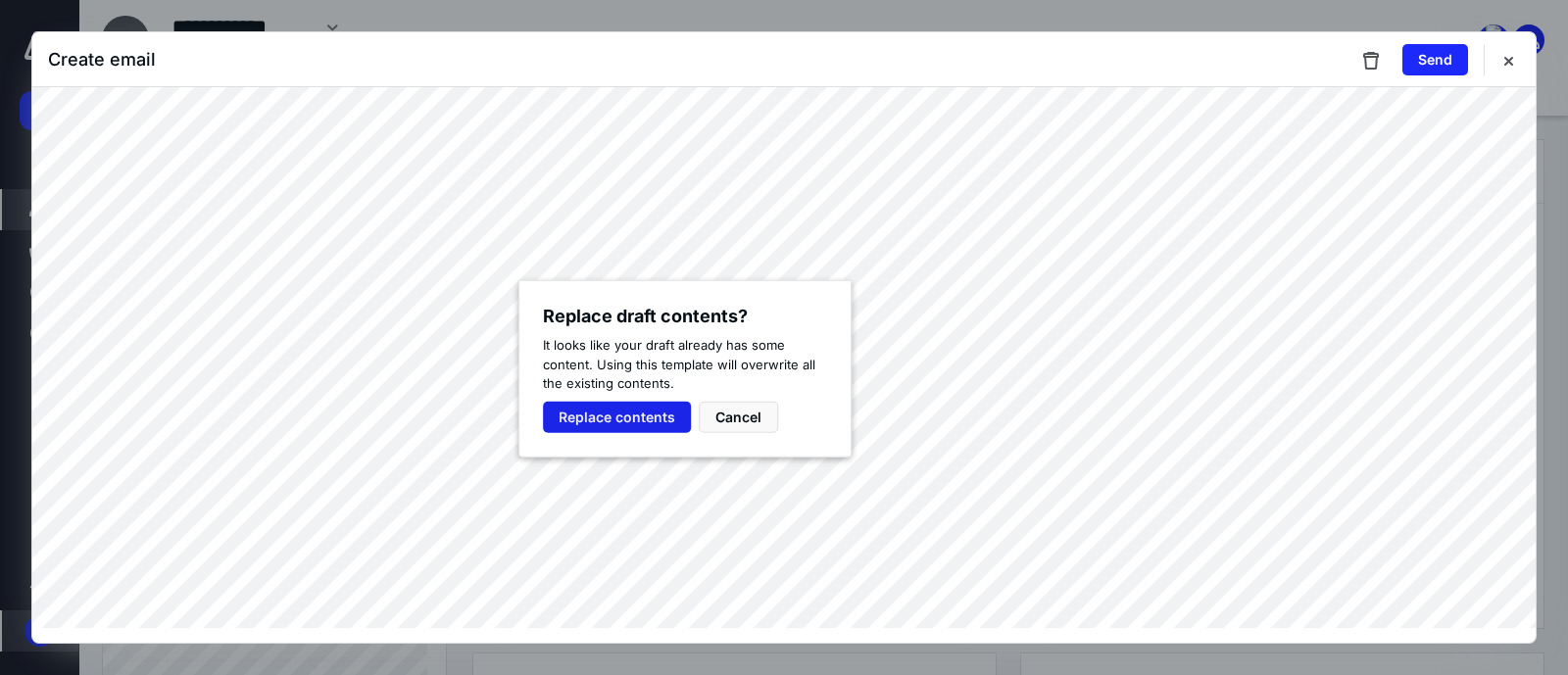 click on "Replace contents" at bounding box center [616, 416] 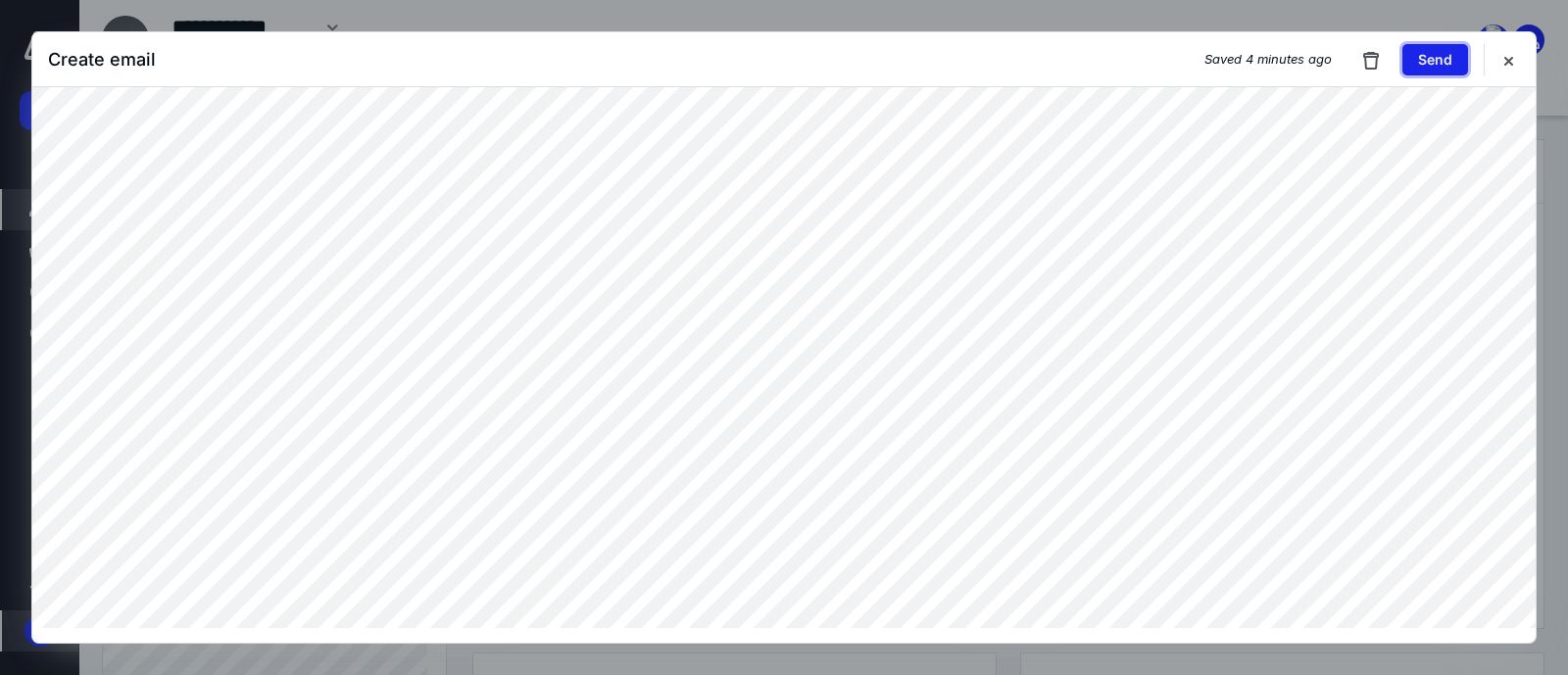 click on "Send" at bounding box center [1435, 60] 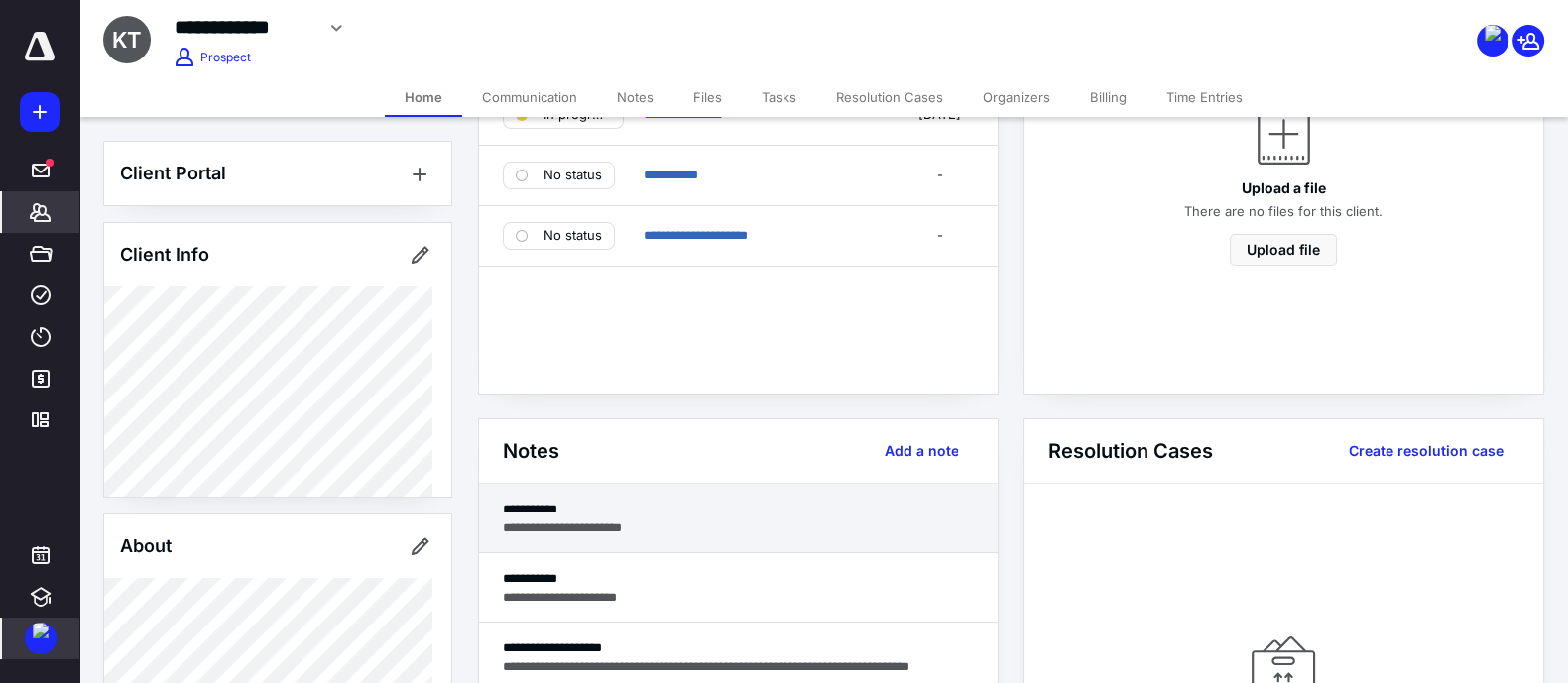 scroll, scrollTop: 247, scrollLeft: 0, axis: vertical 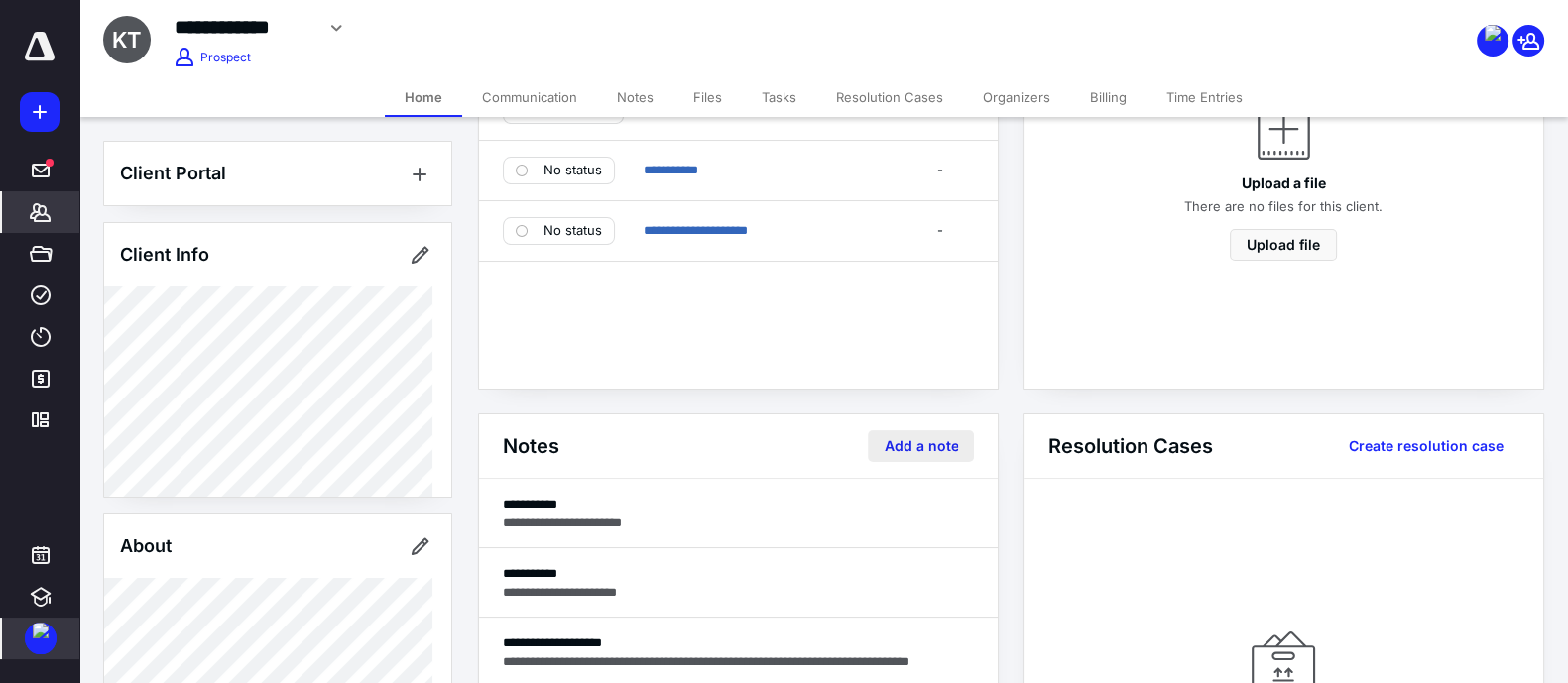 click on "Add a note" at bounding box center (920, 446) 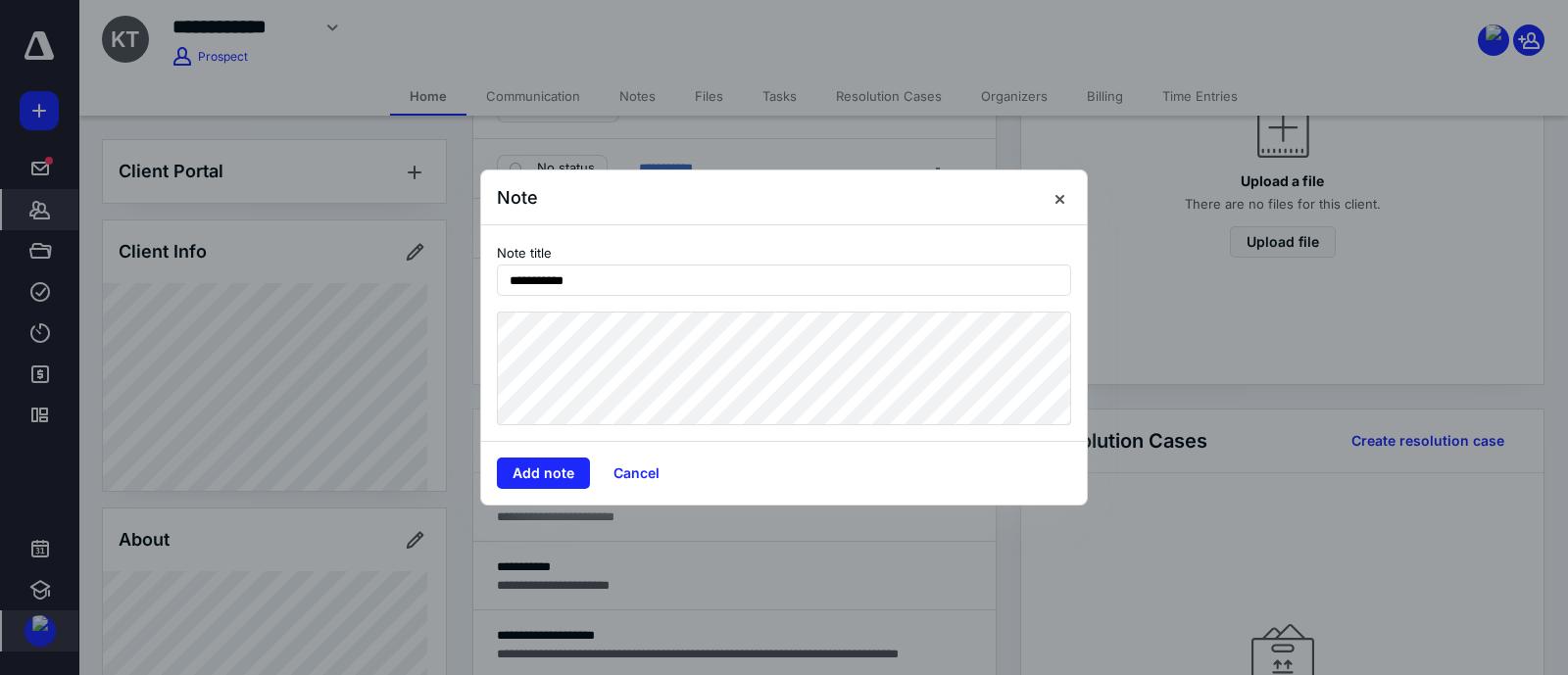 type on "**********" 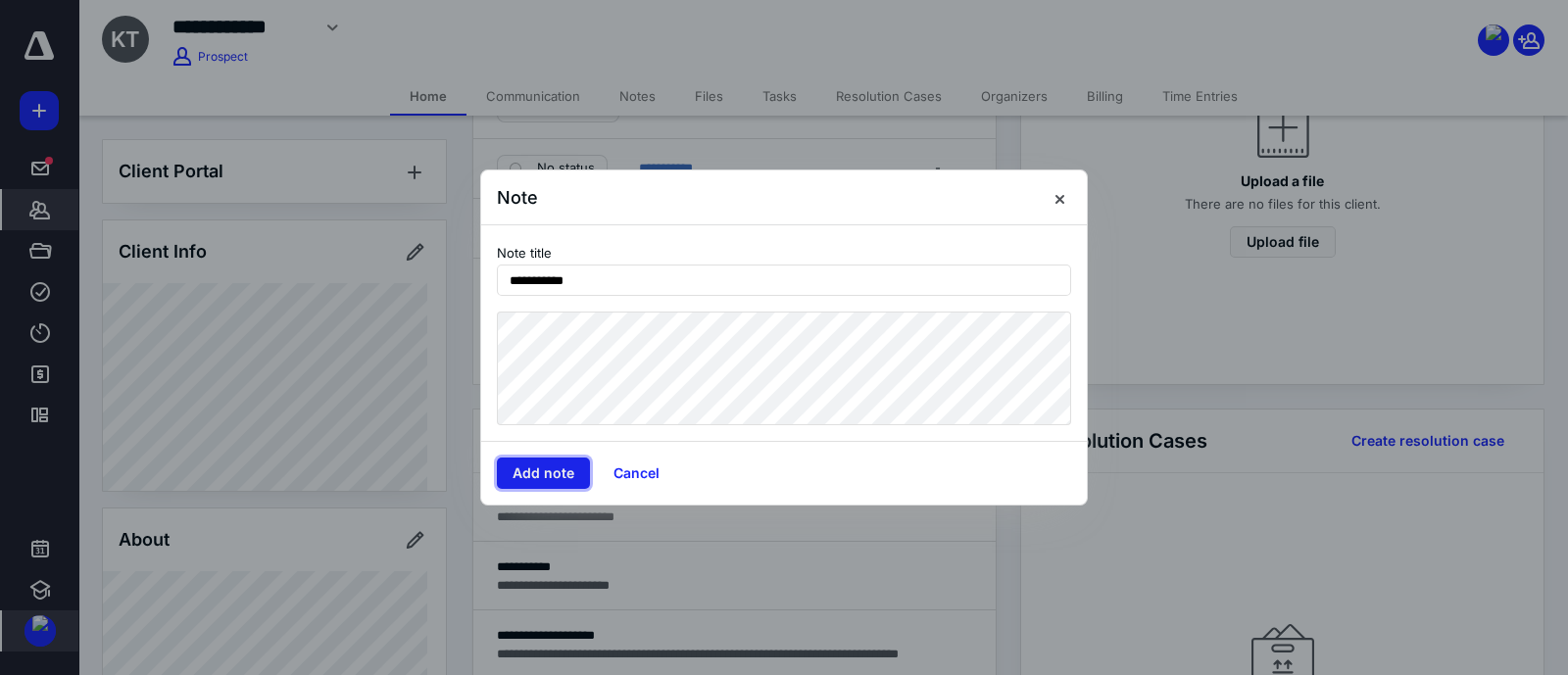 click on "Add note" at bounding box center [543, 473] 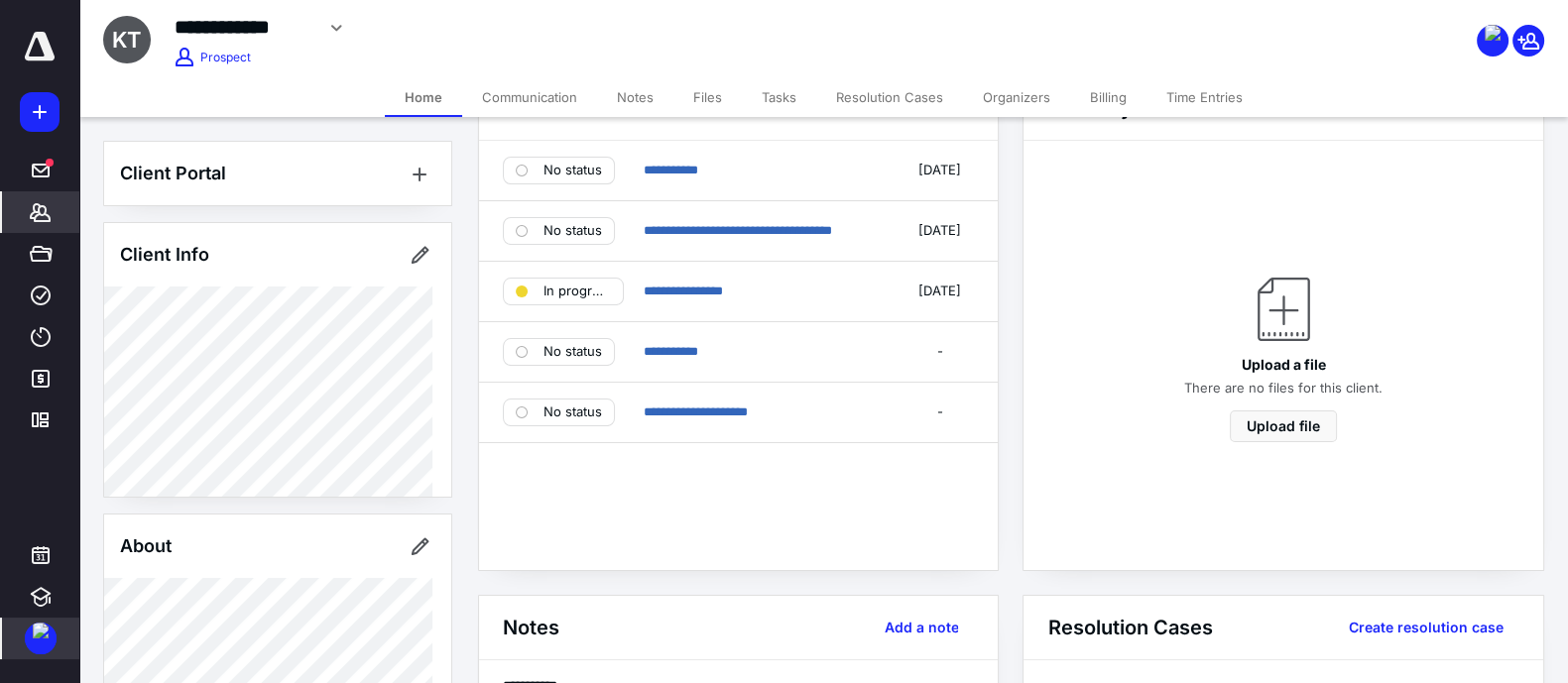 scroll, scrollTop: 0, scrollLeft: 0, axis: both 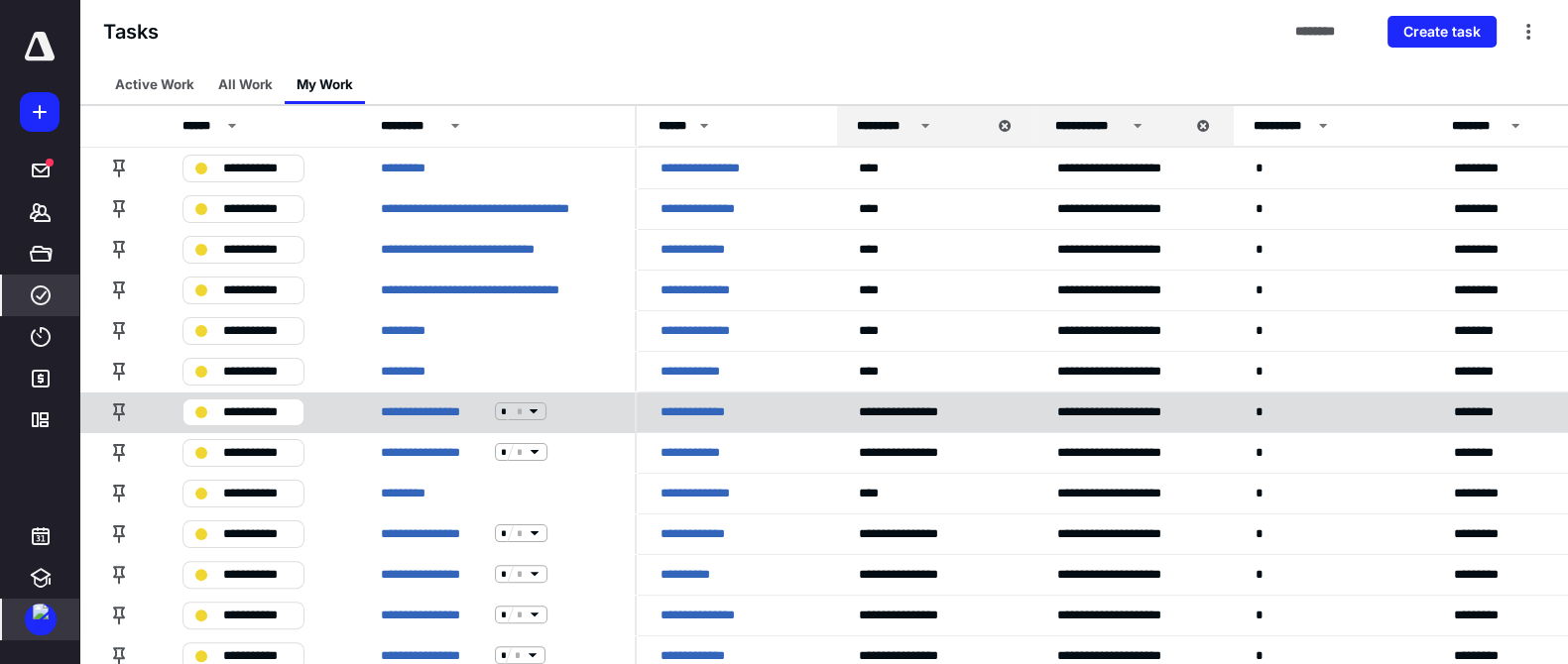 click 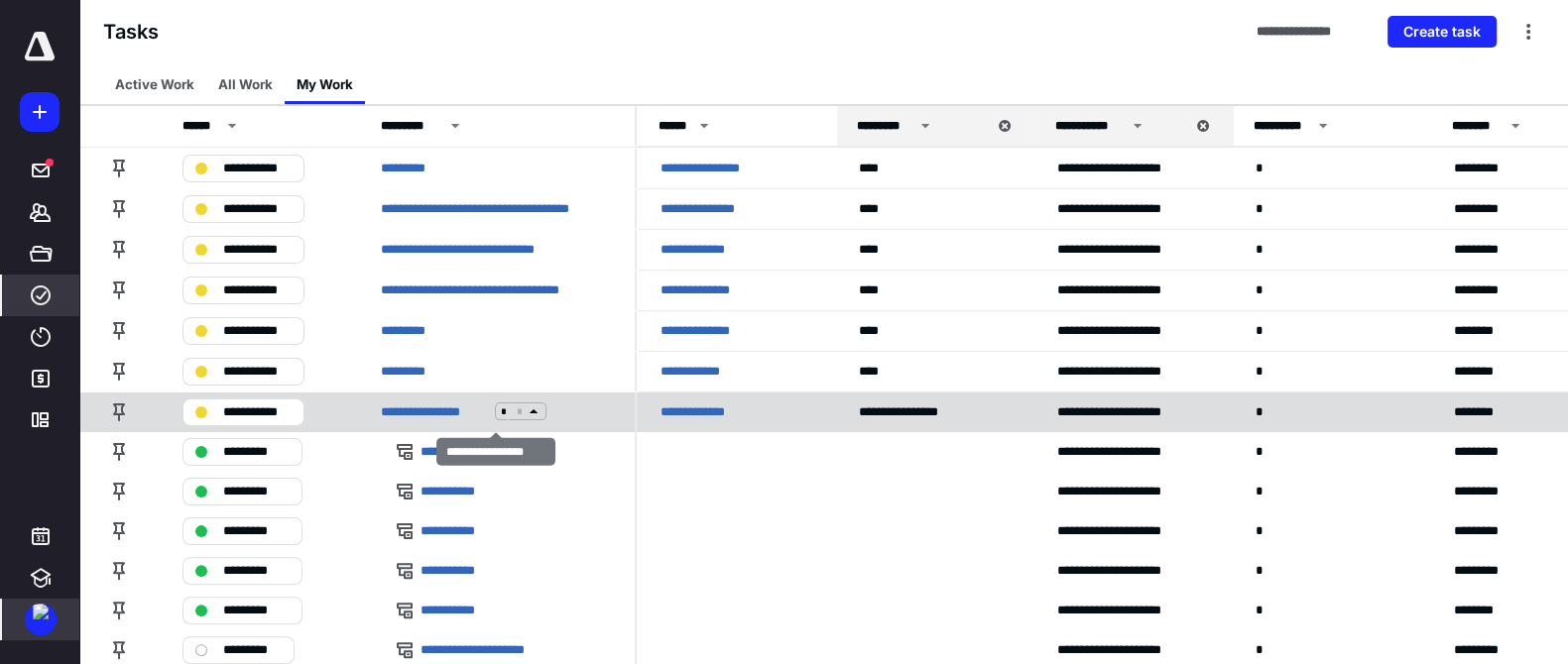 click on "*" at bounding box center (520, 411) 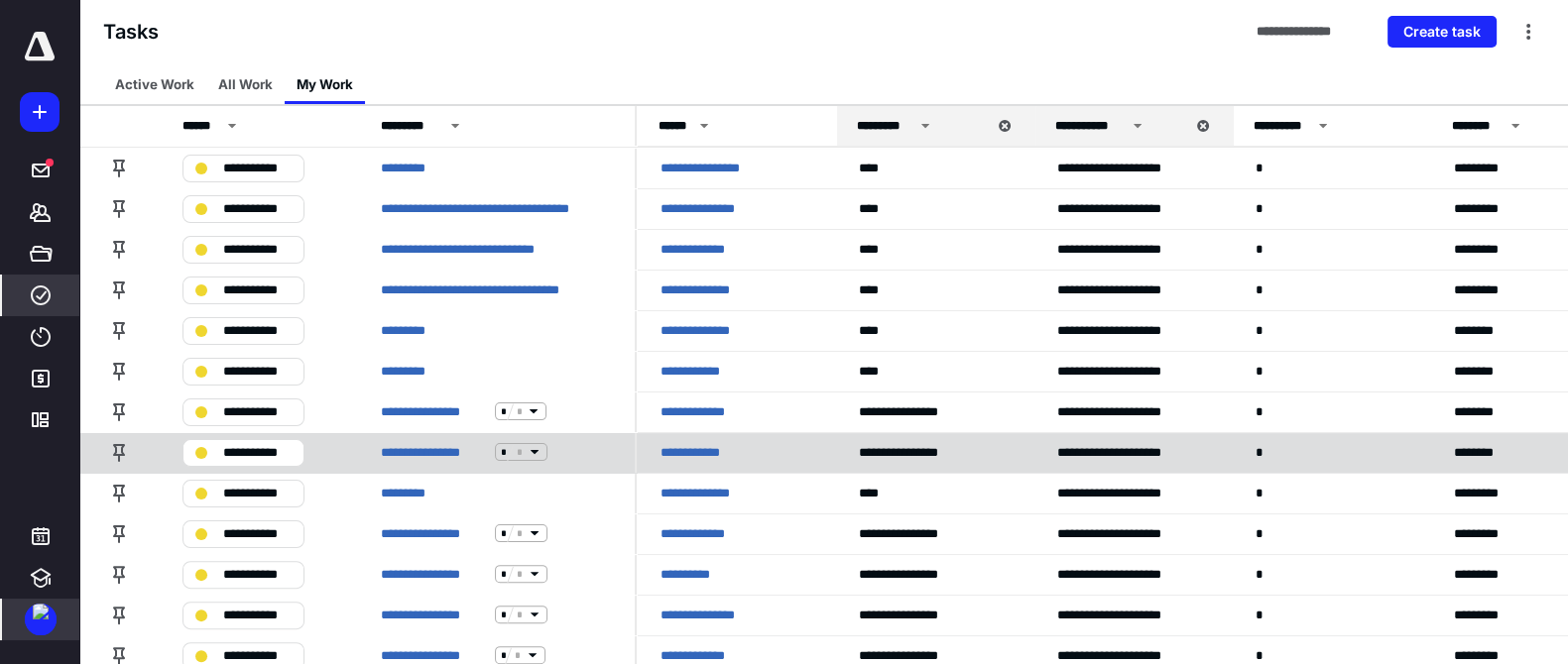 click 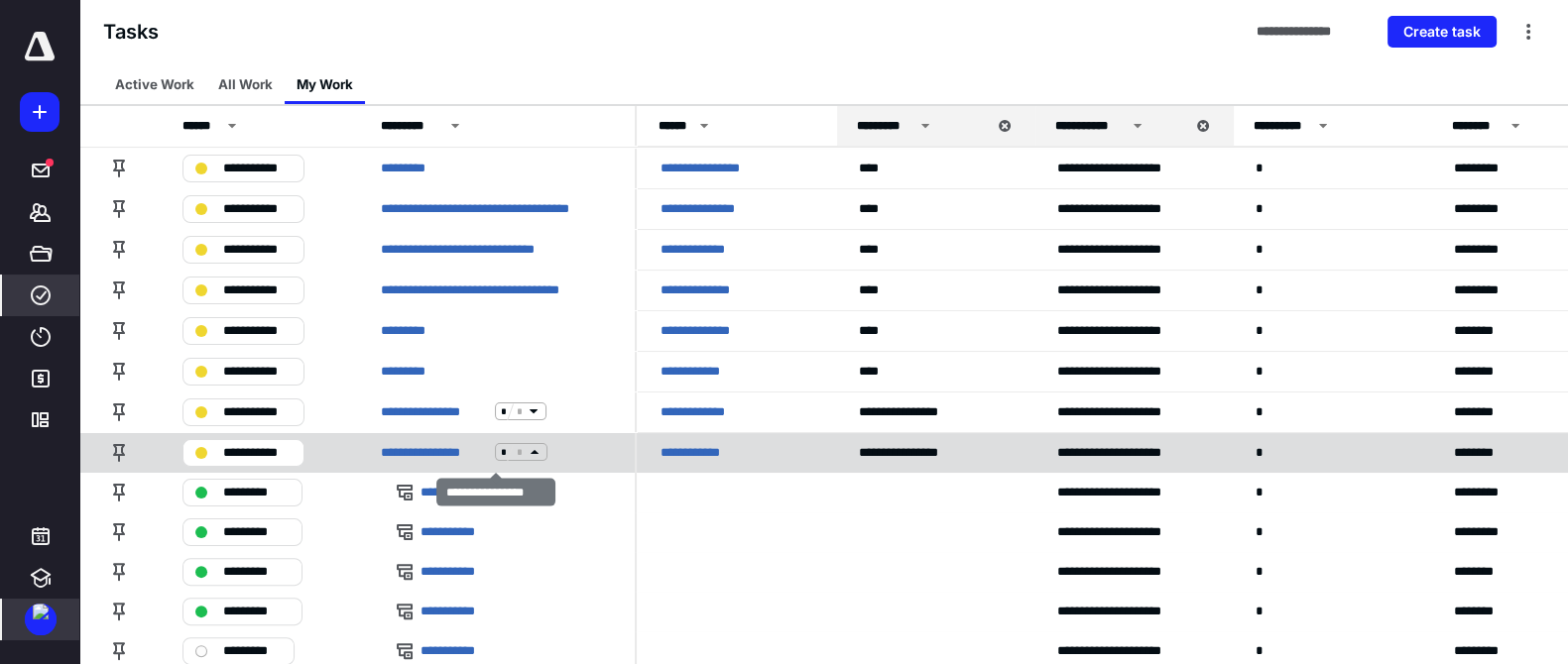 click 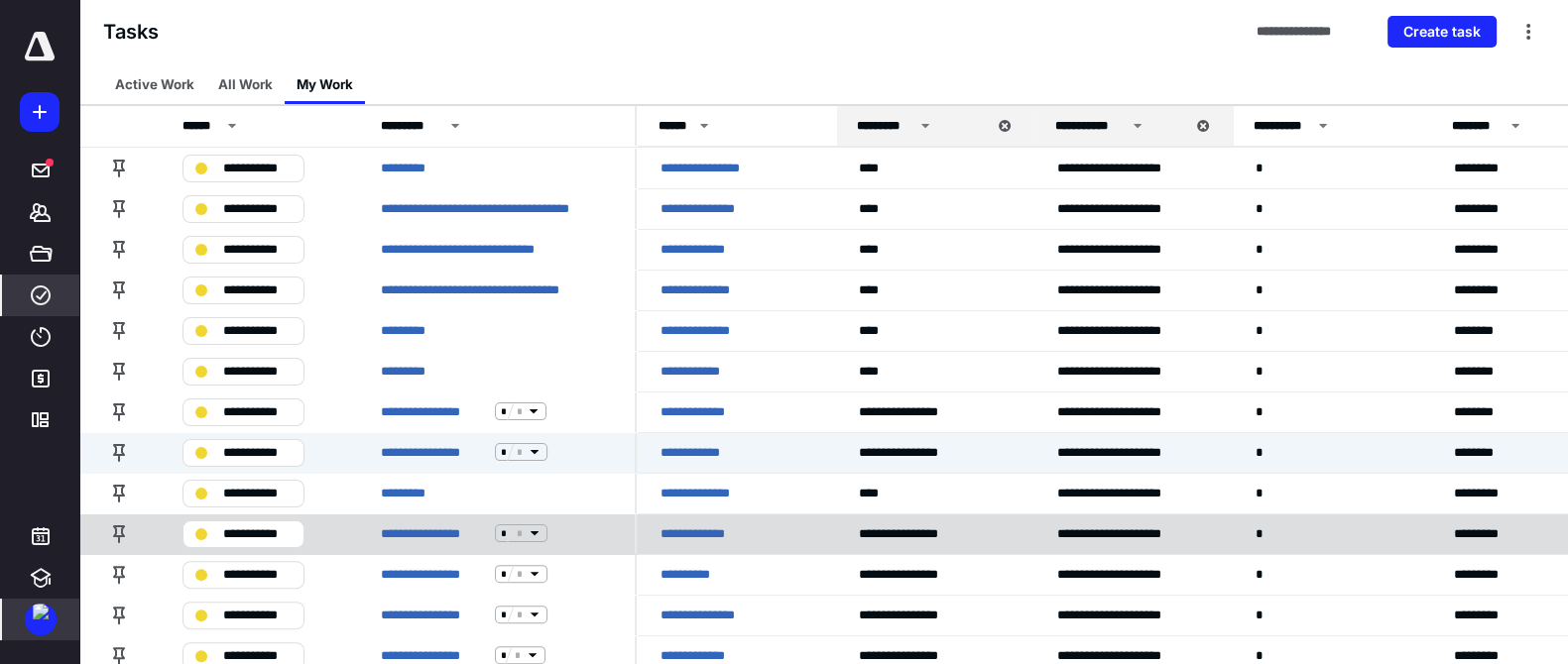 click 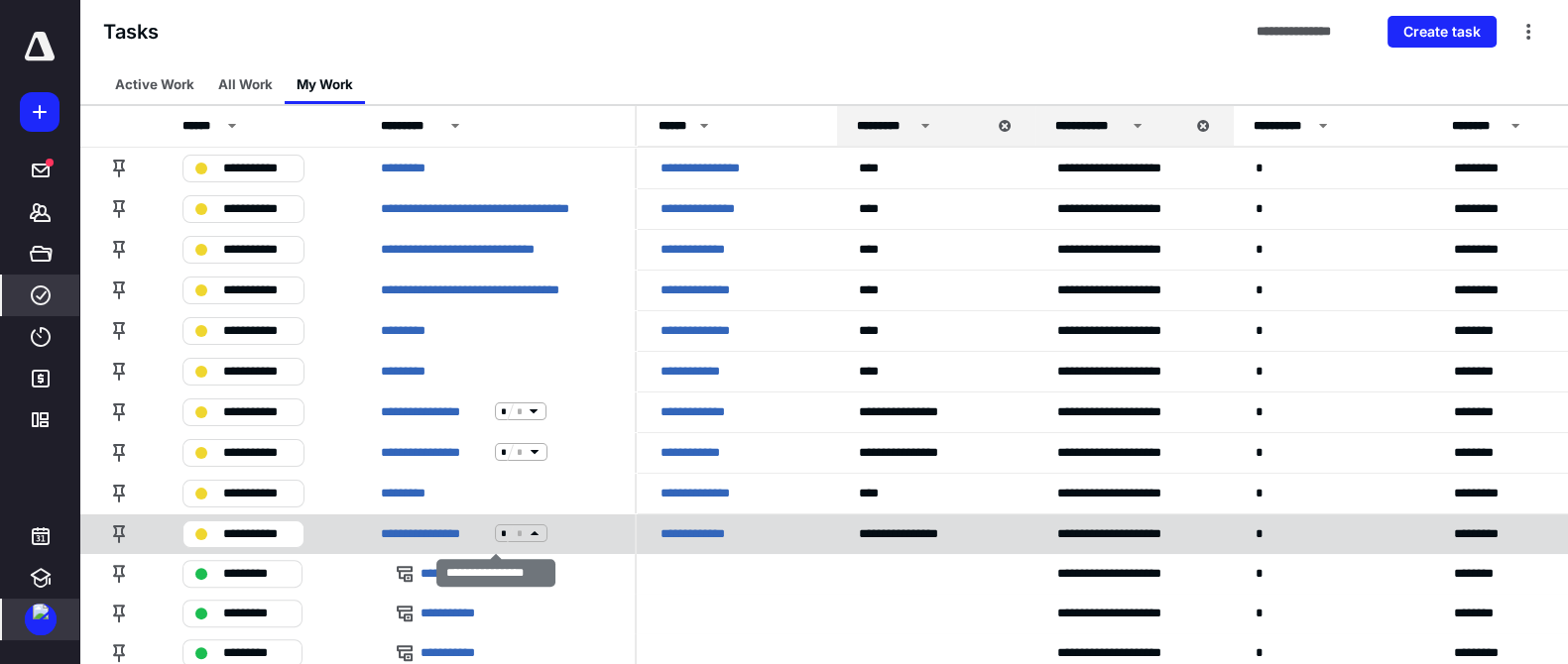 scroll, scrollTop: 743, scrollLeft: 0, axis: vertical 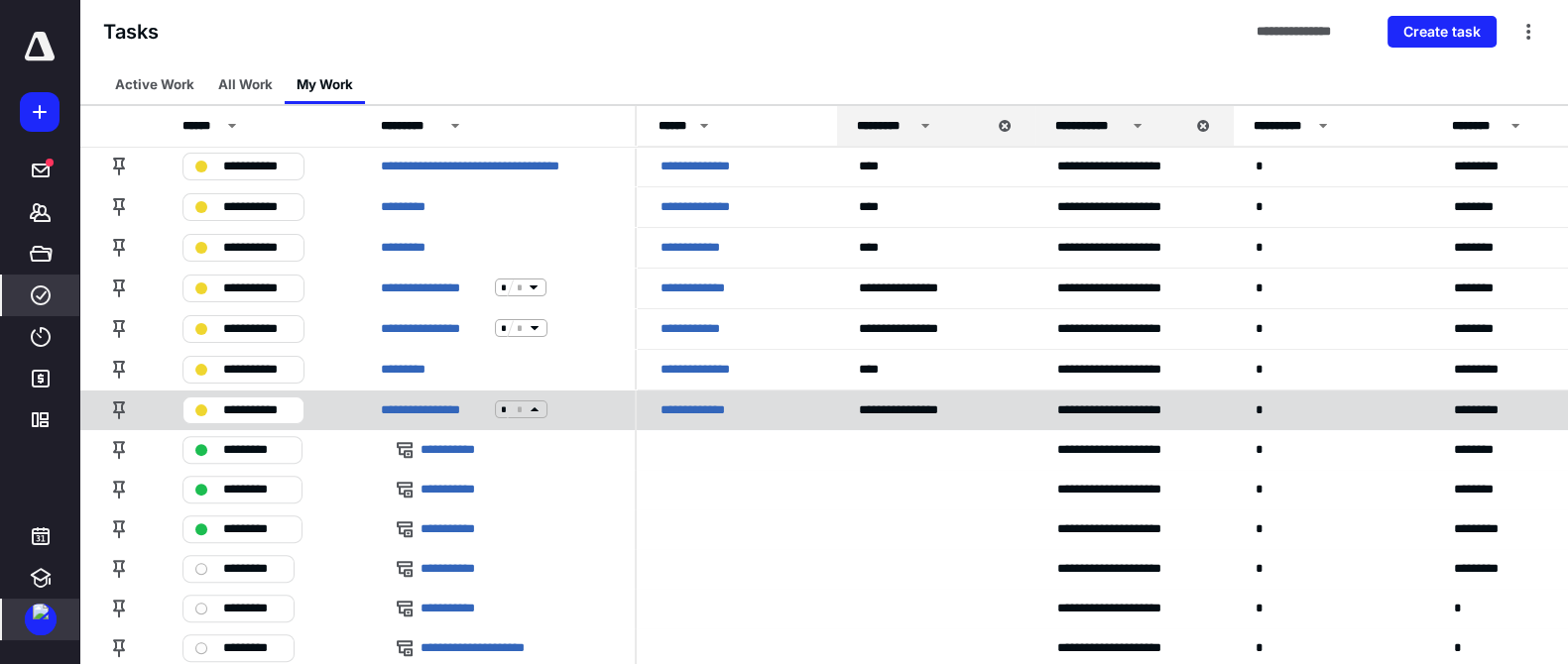 click 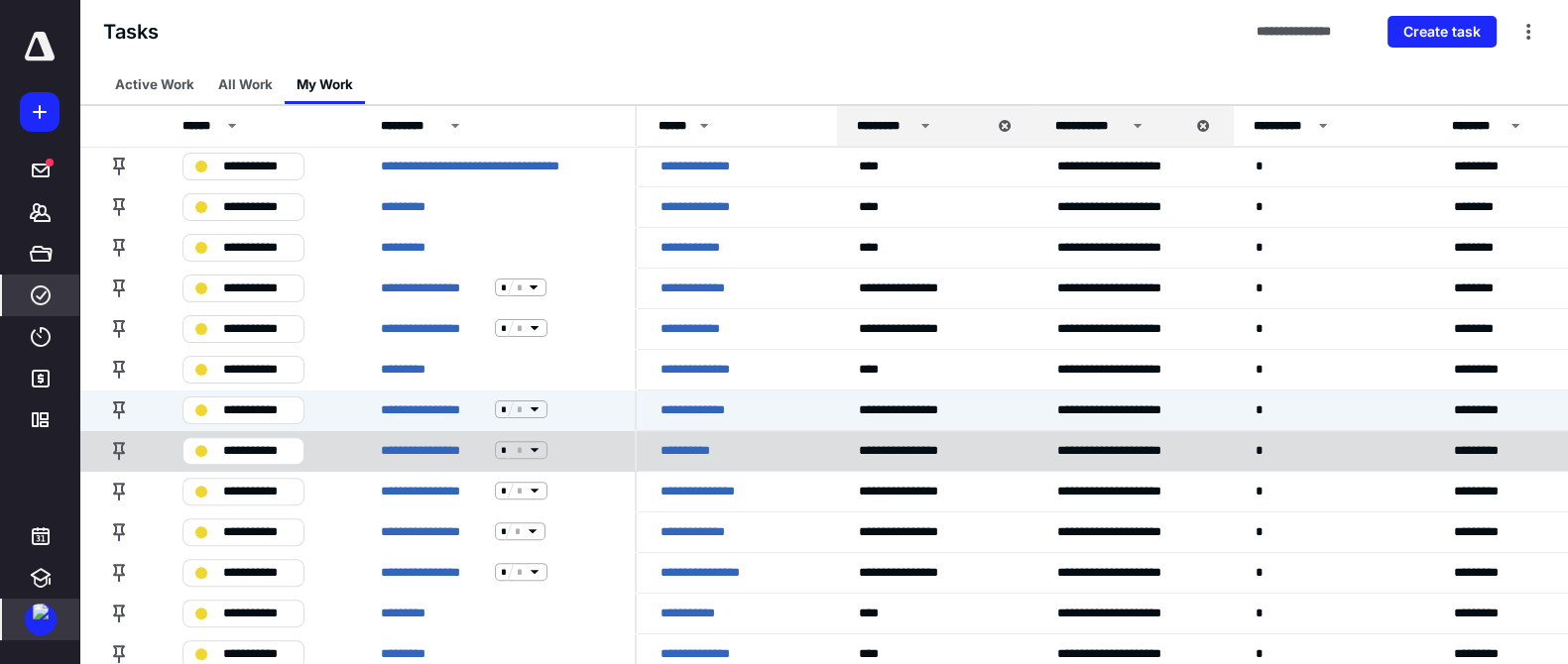click 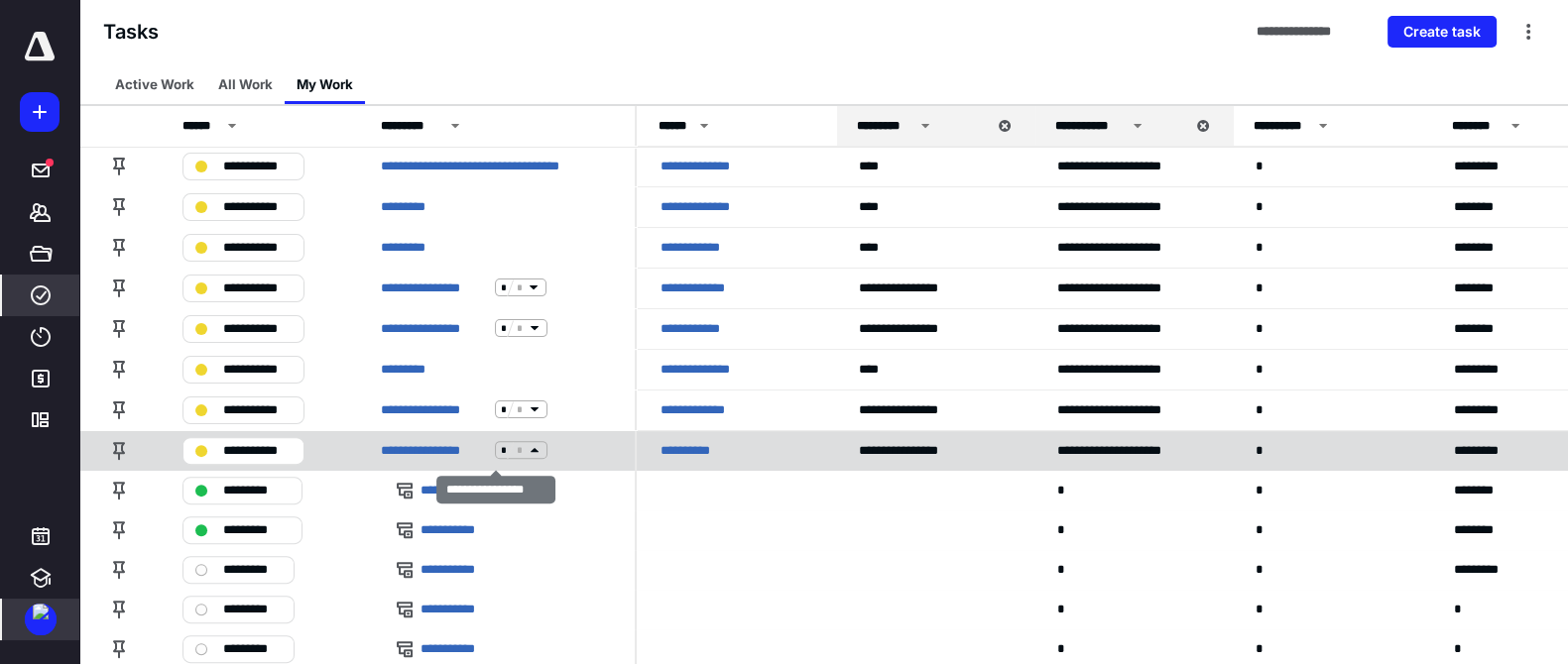 click 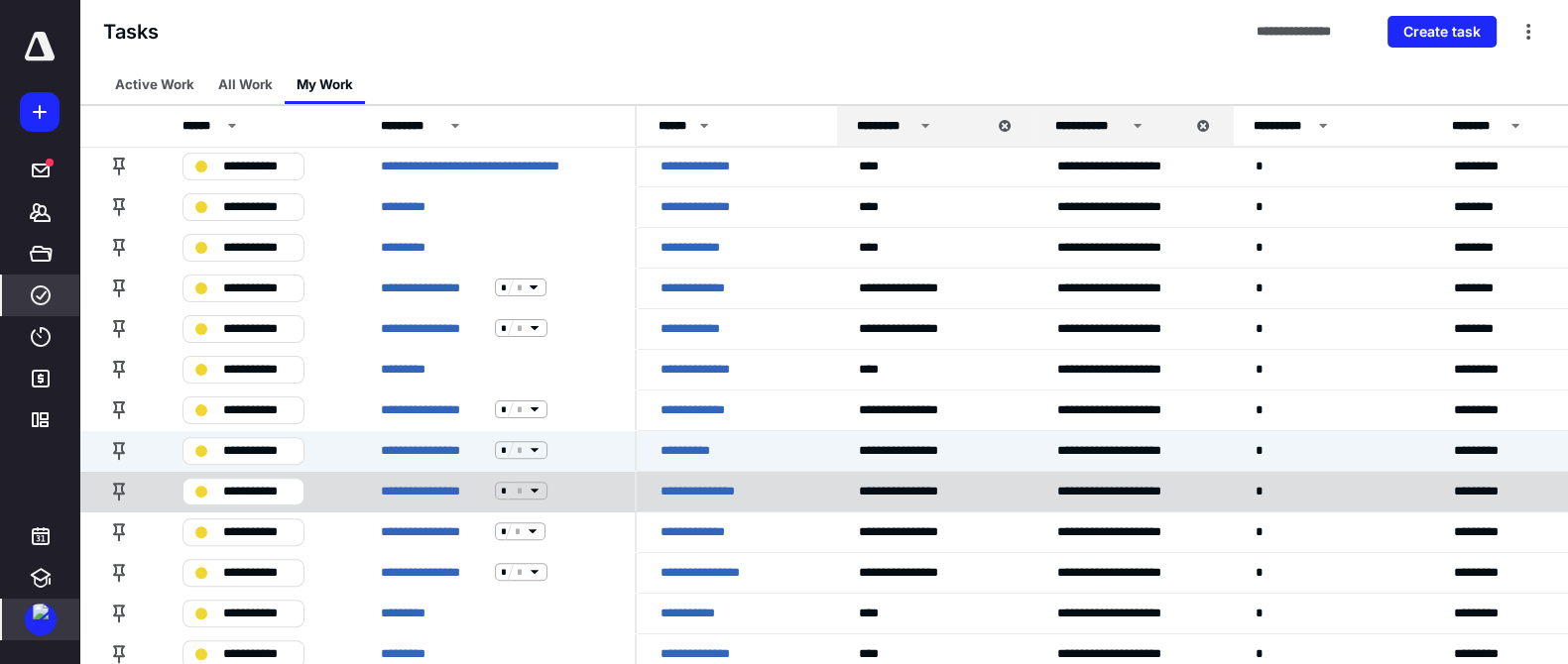 click 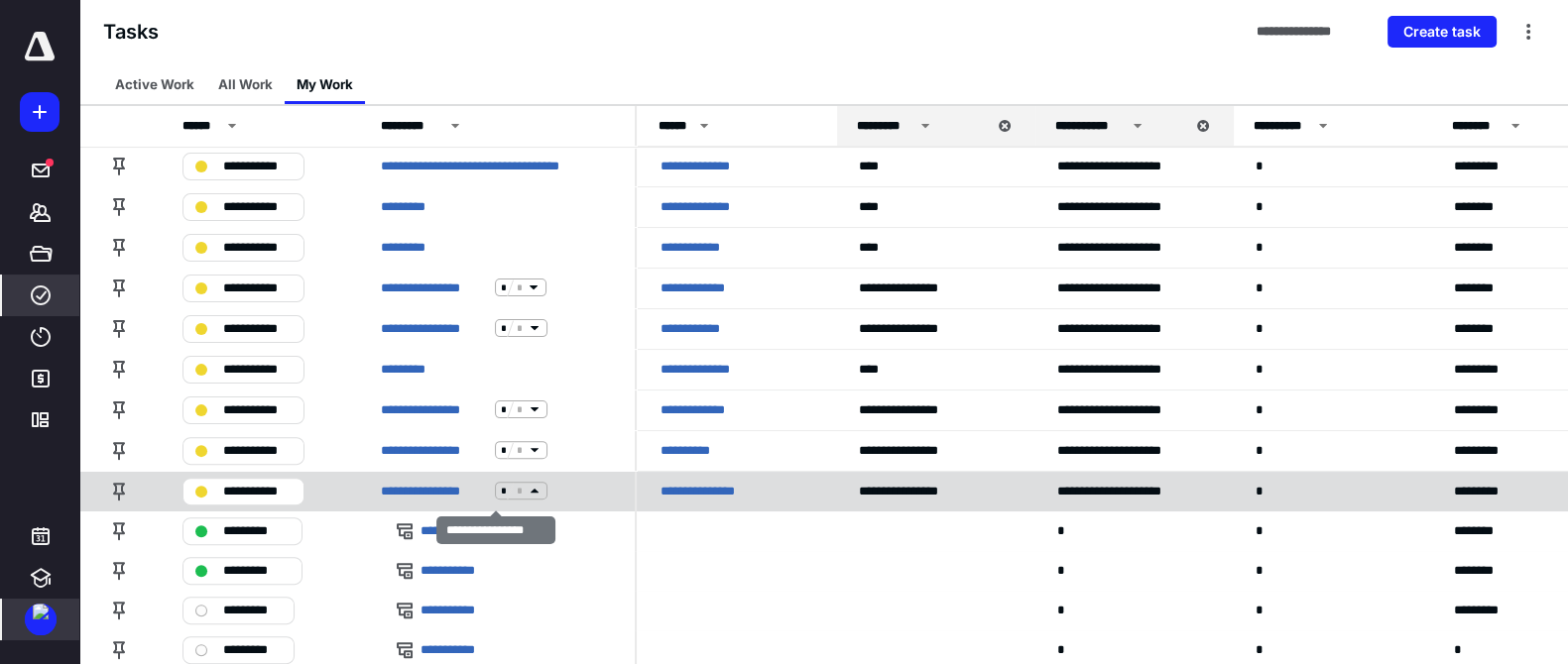 click 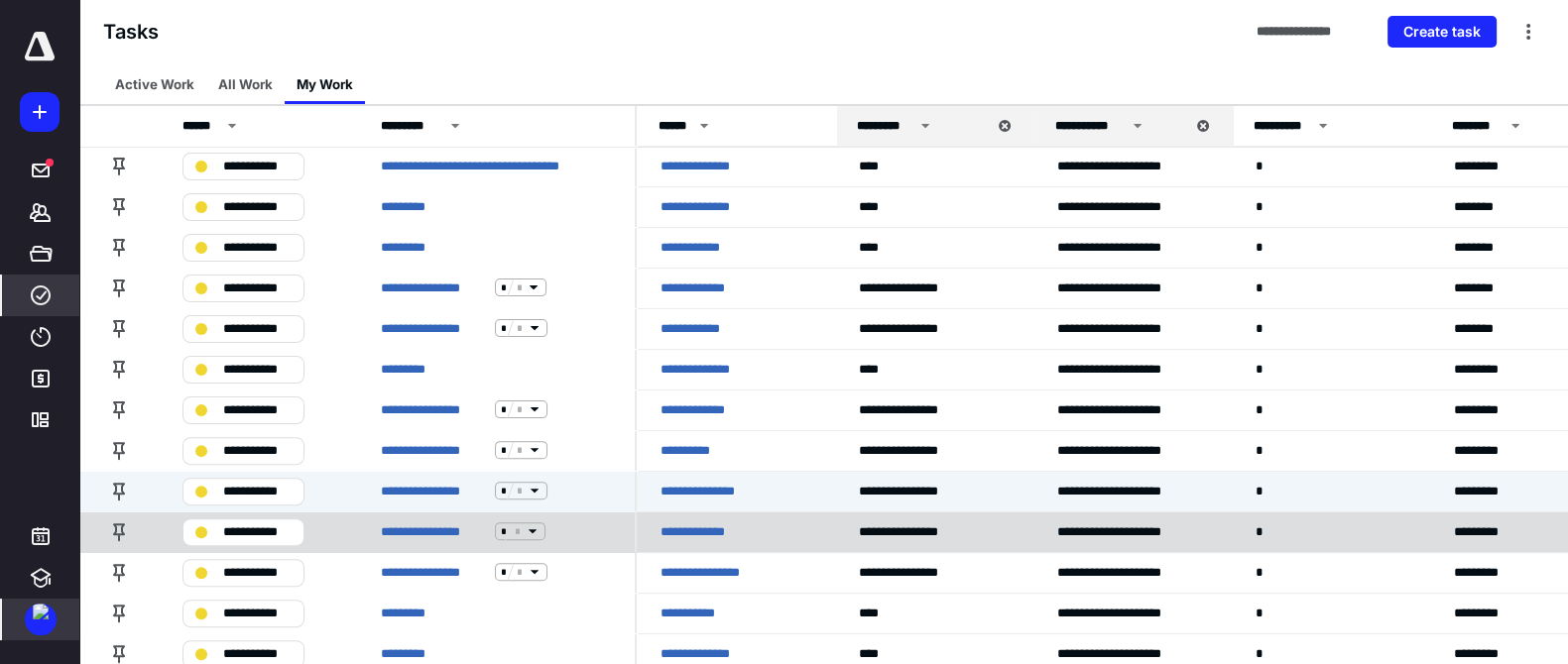 click 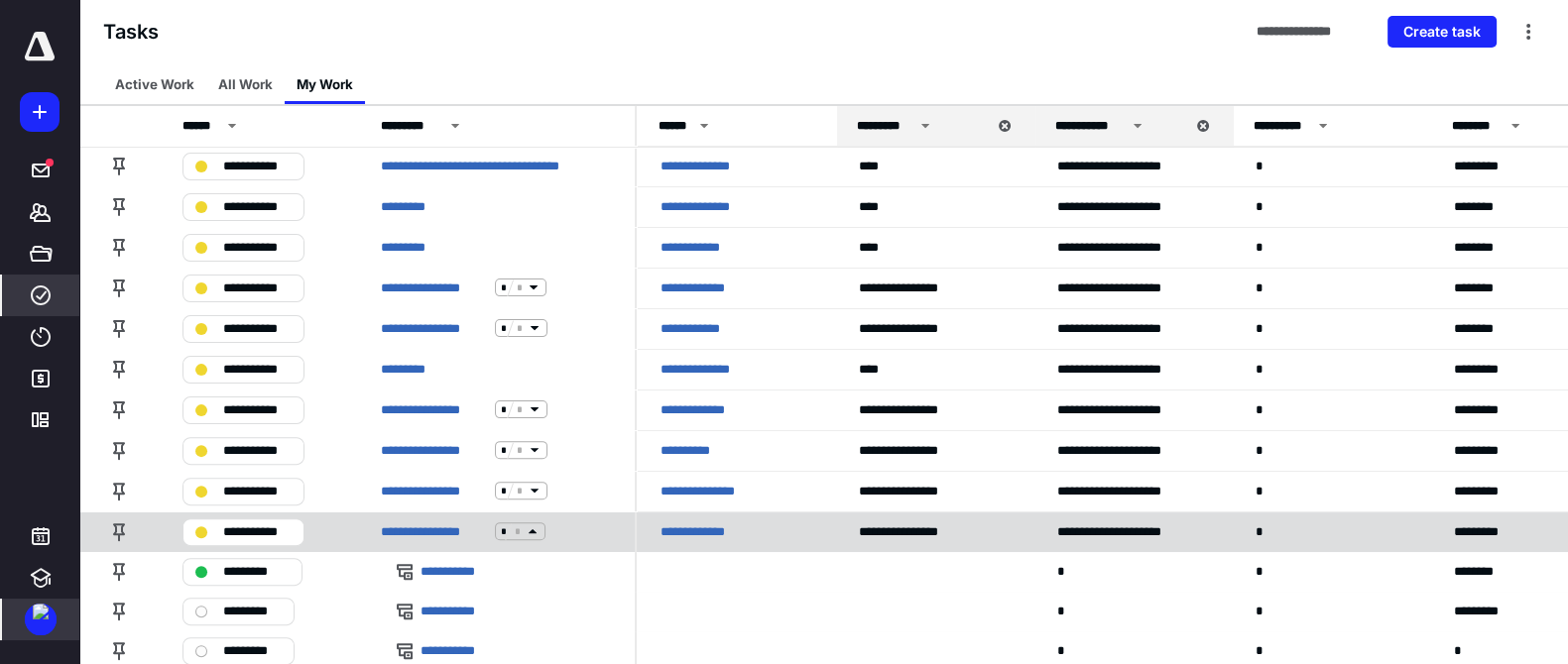 click on "**********" at bounding box center (702, 531) 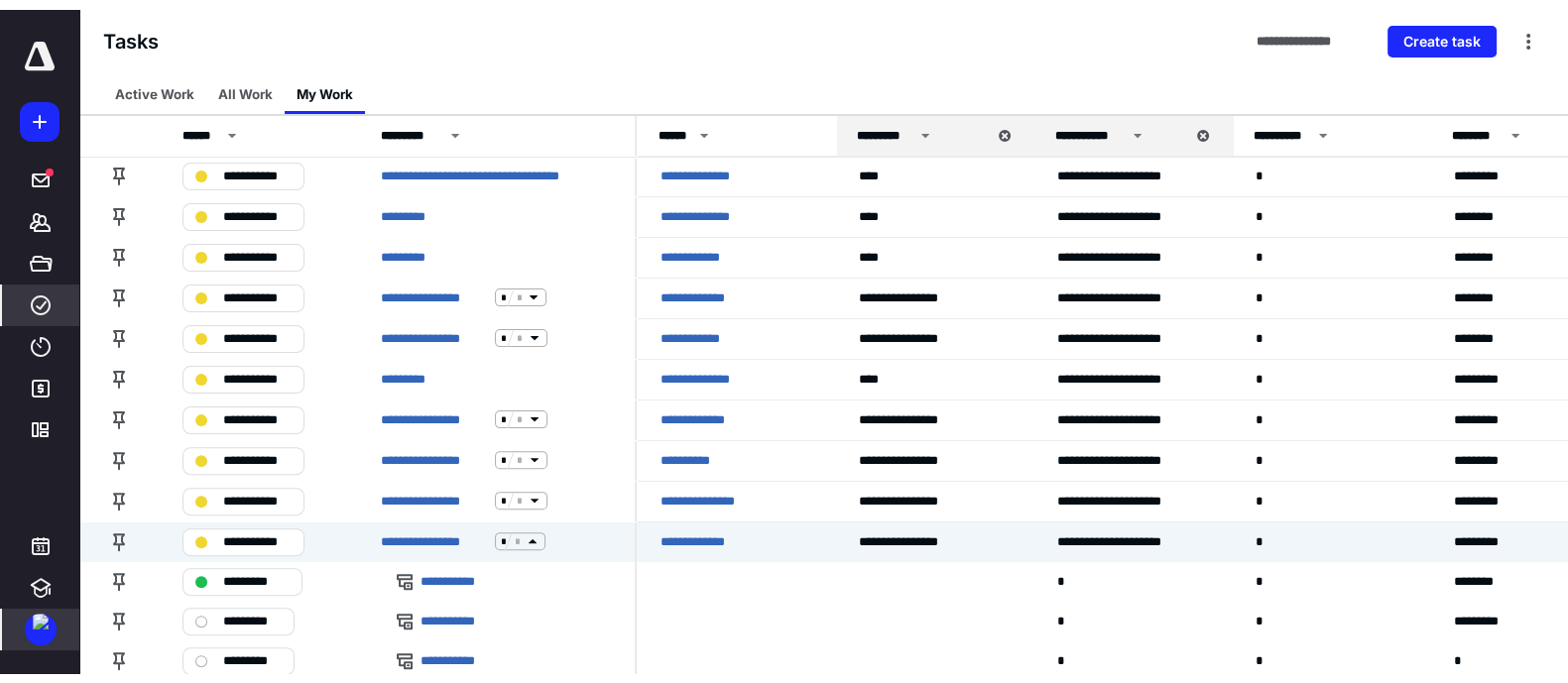 scroll, scrollTop: 0, scrollLeft: 0, axis: both 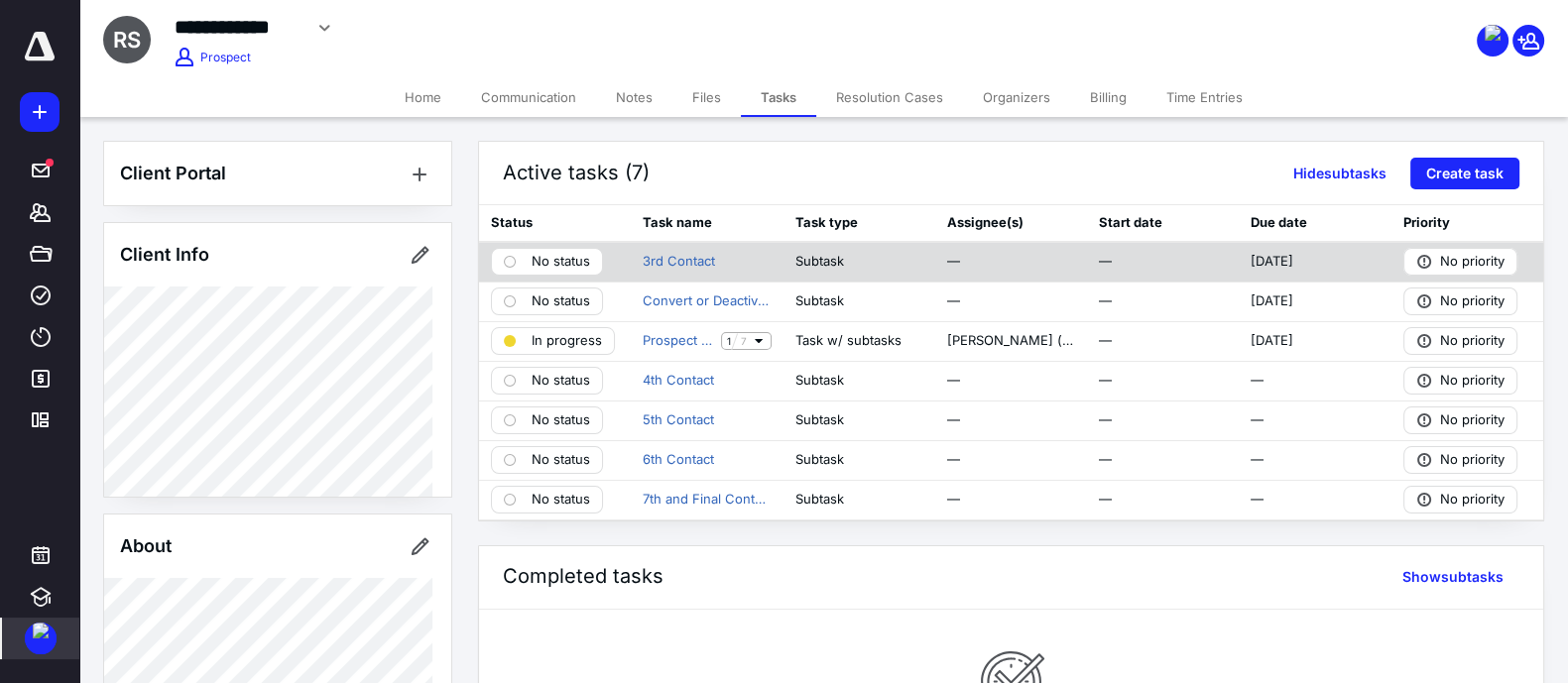 click on "No status" at bounding box center (560, 262) 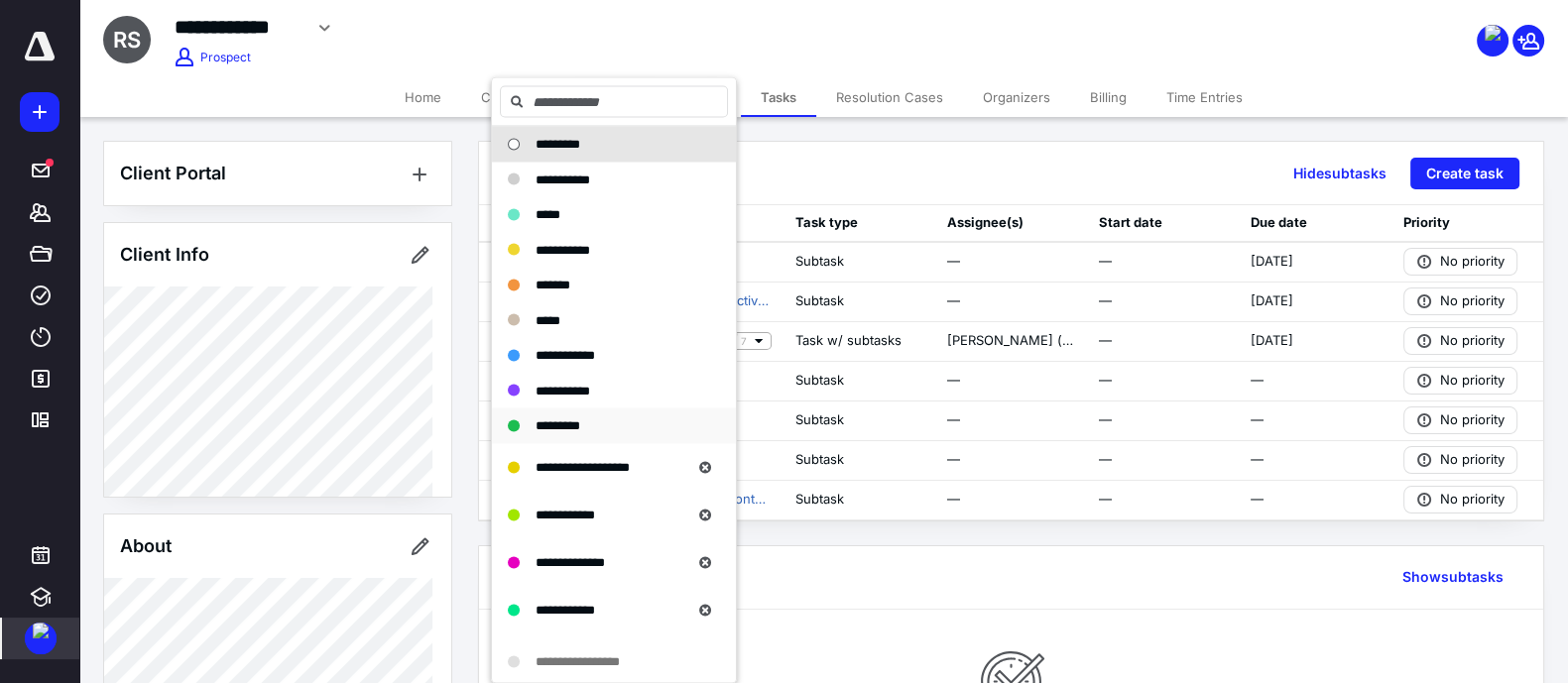 click on "*********" at bounding box center [557, 425] 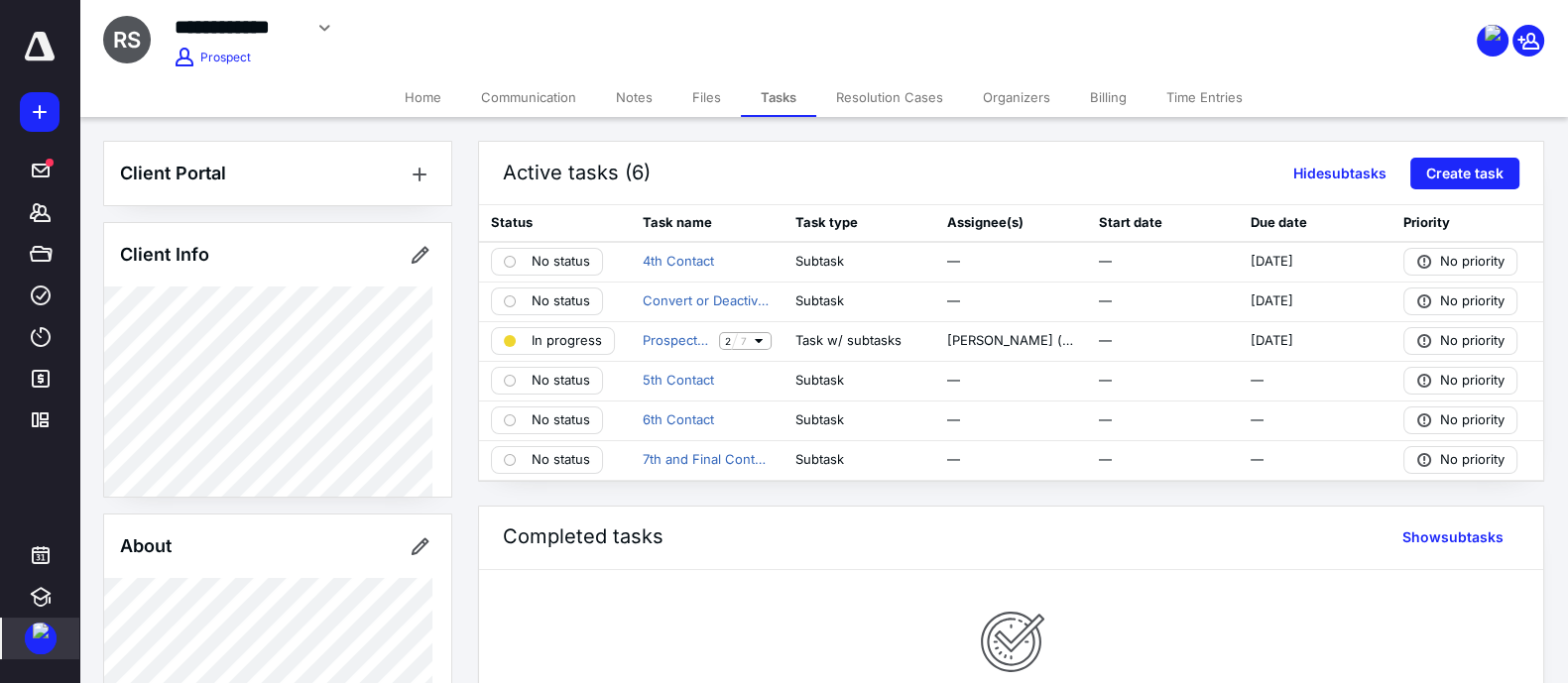 click on "Client Portal Client Info About Spouse Dependents Important clients Integrations Tags Manage all tags" at bounding box center [278, 659] 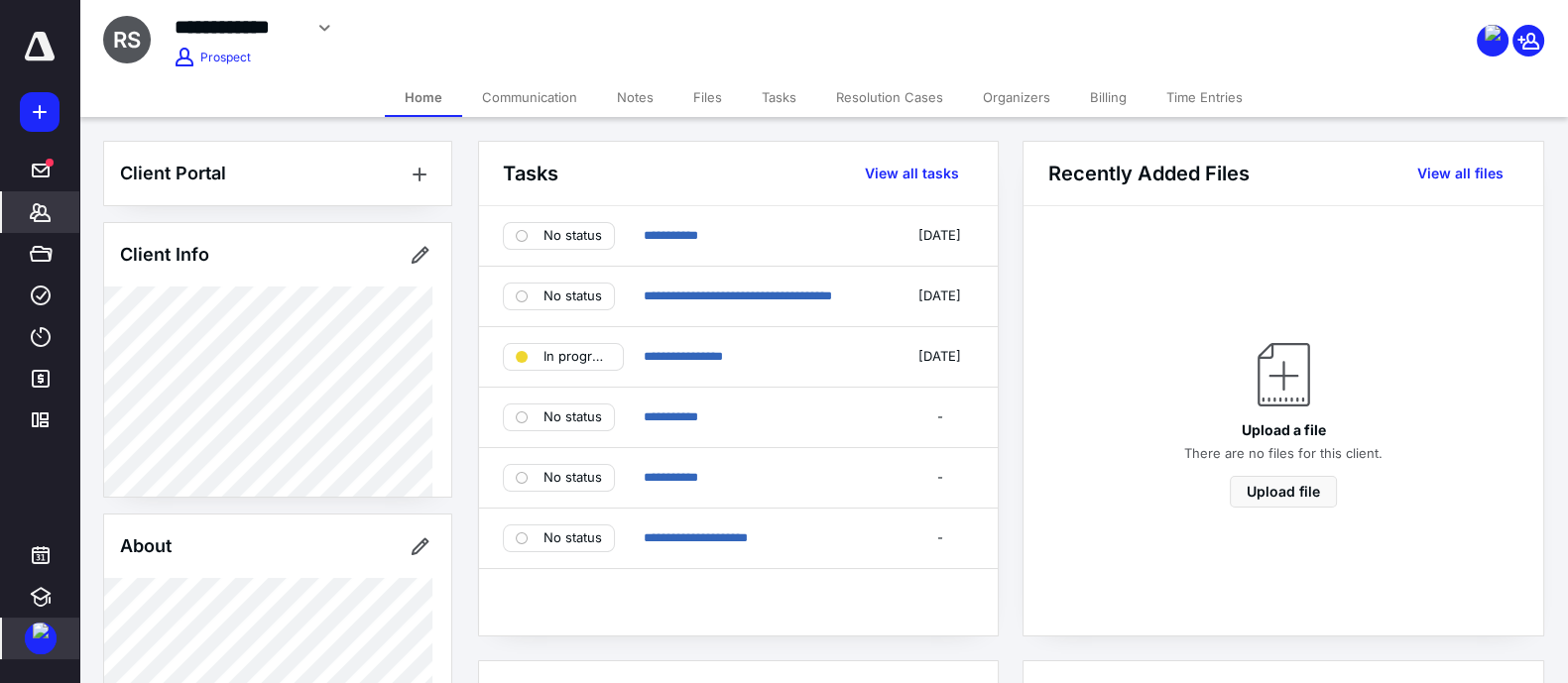 scroll, scrollTop: 372, scrollLeft: 0, axis: vertical 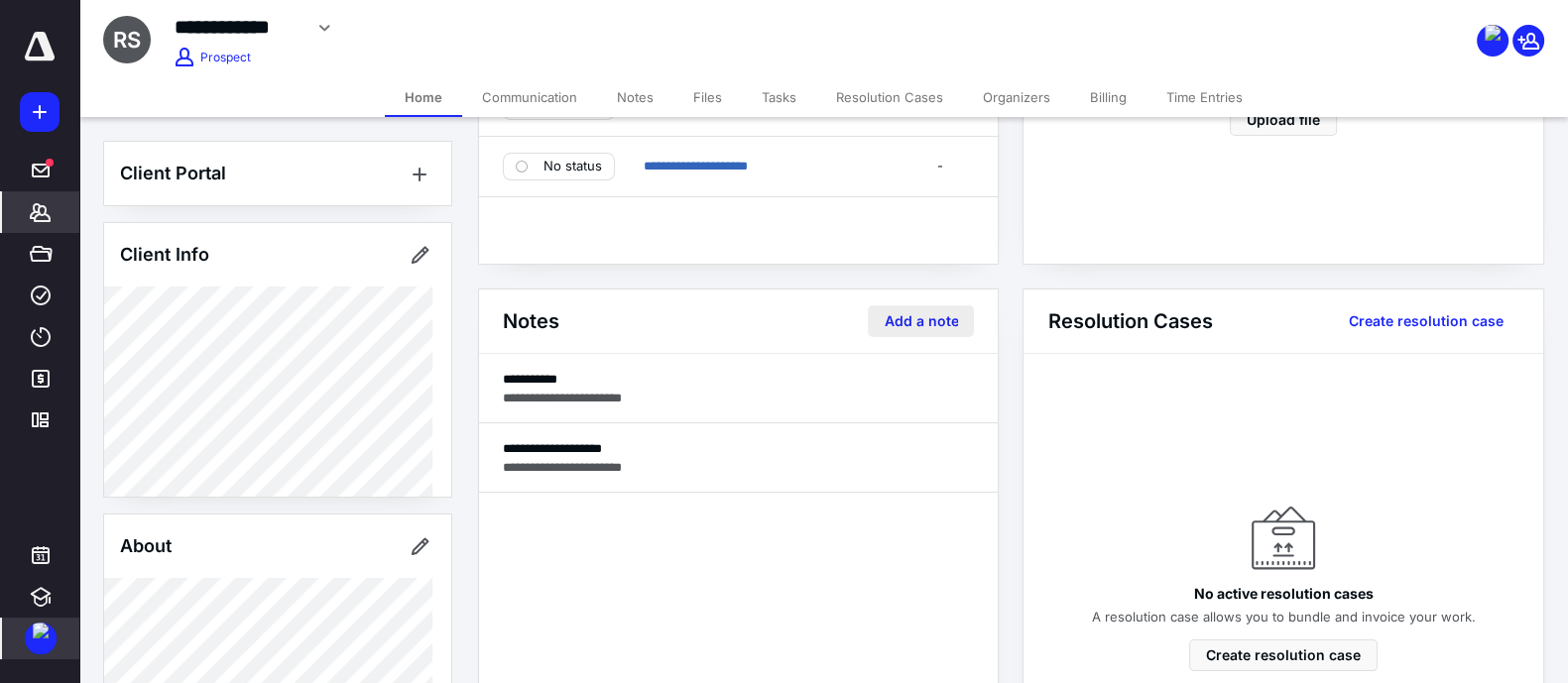 click on "Add a note" at bounding box center (920, 321) 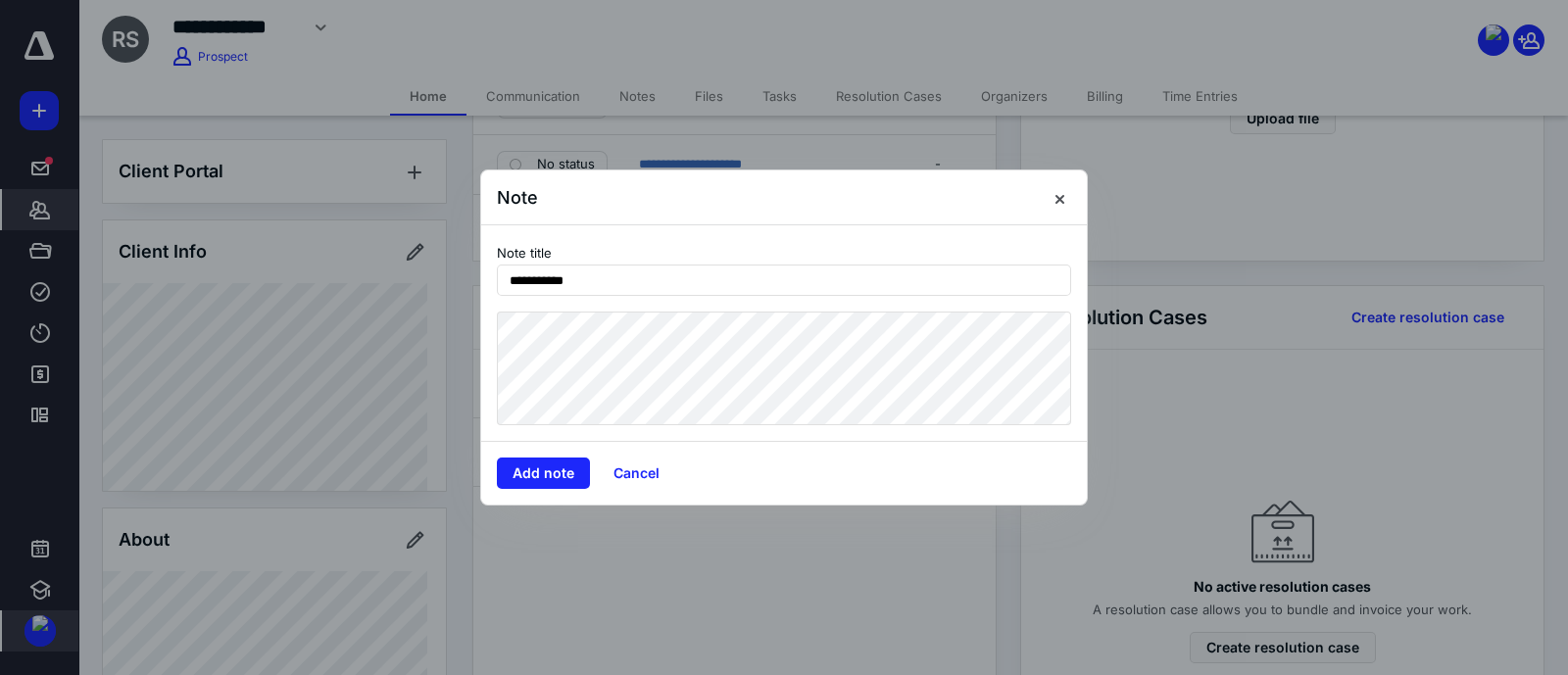 type on "**********" 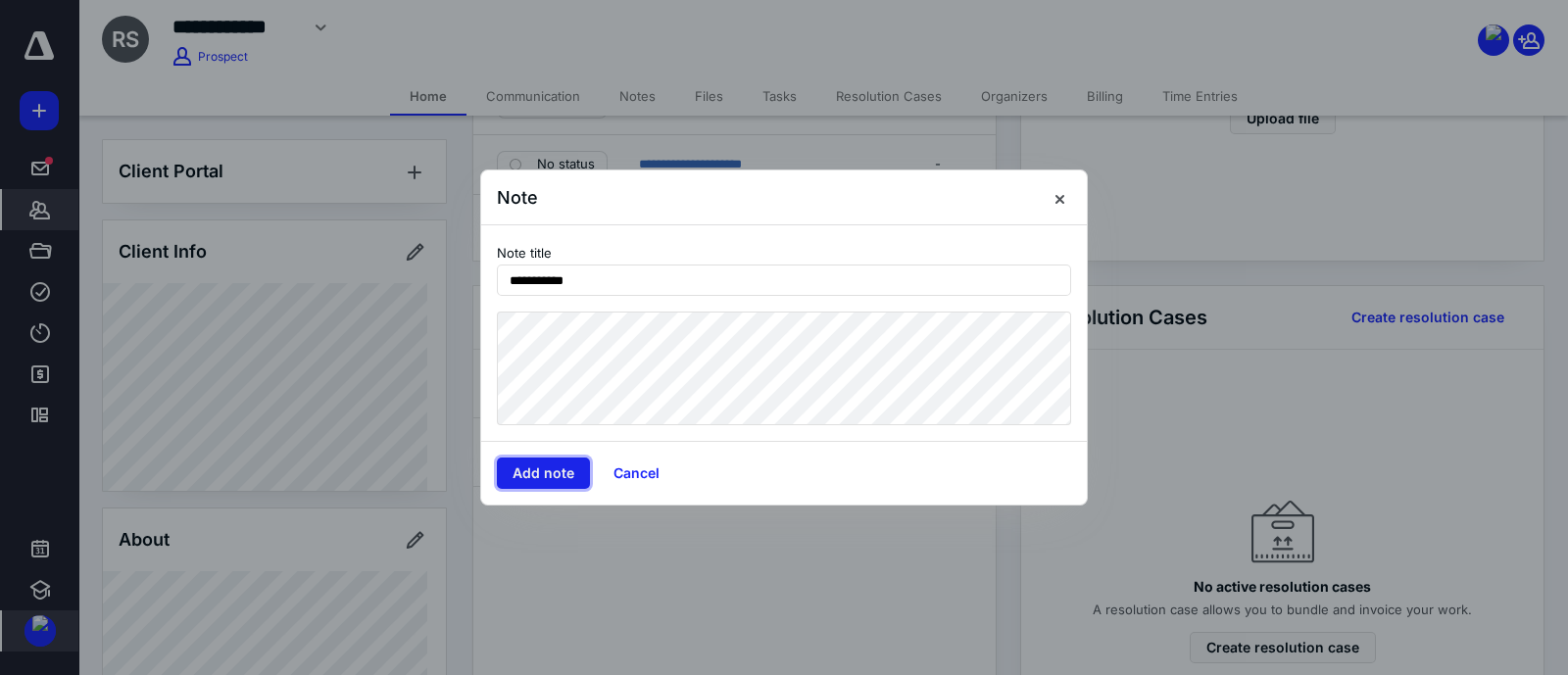 click on "Add note" at bounding box center (543, 473) 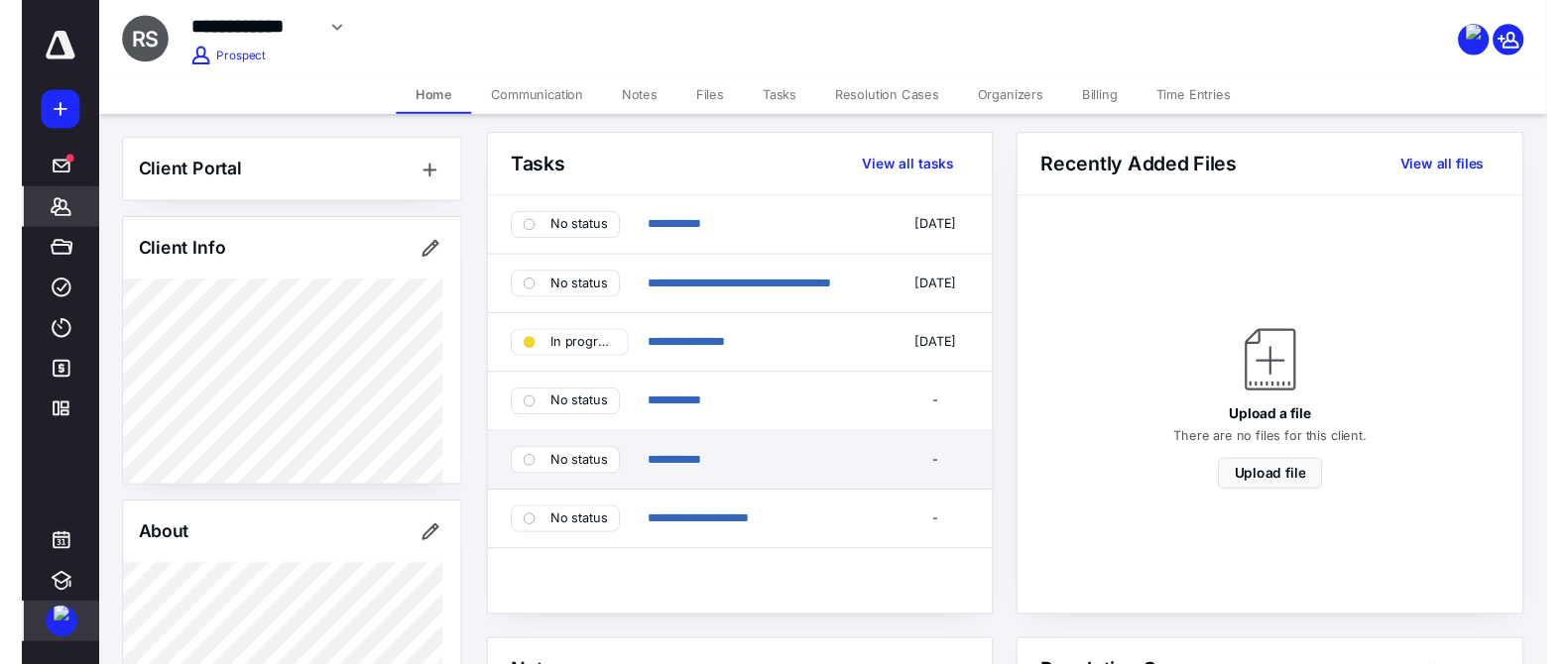 scroll, scrollTop: 0, scrollLeft: 0, axis: both 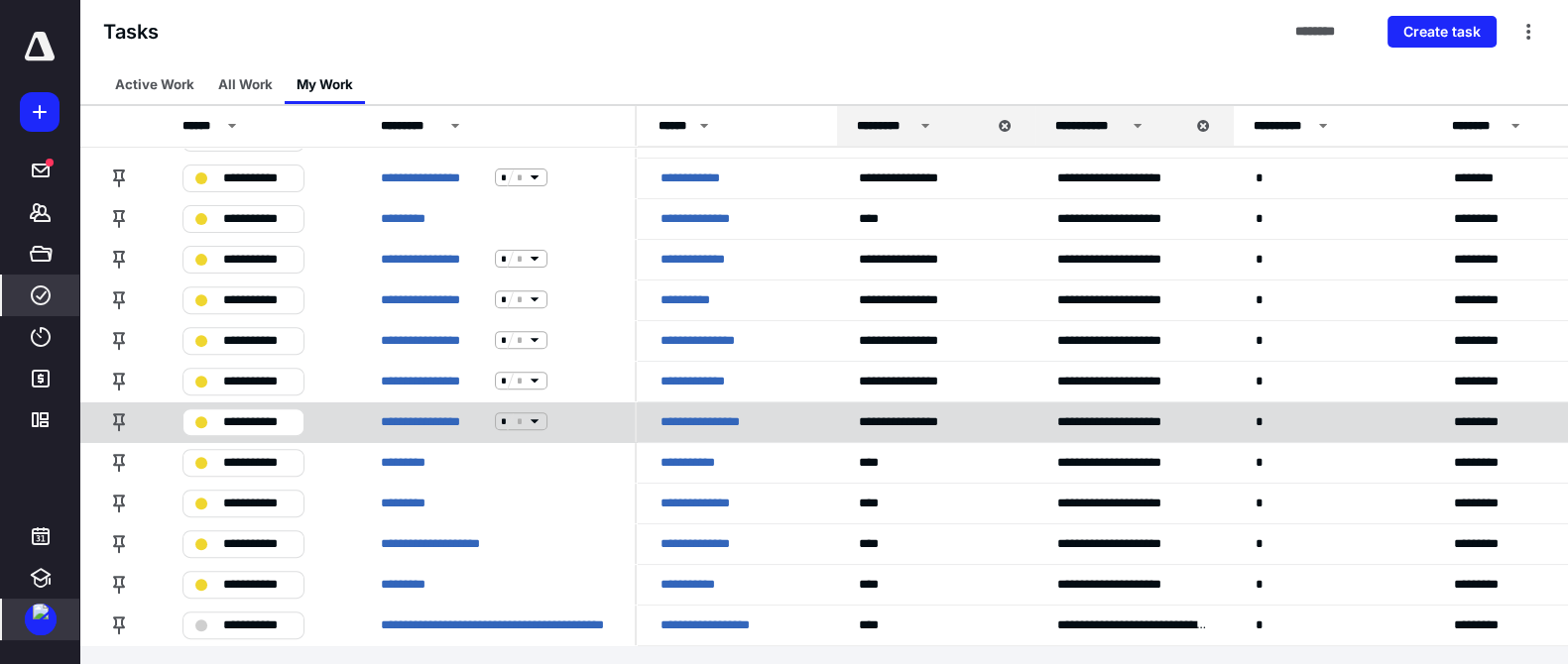 click 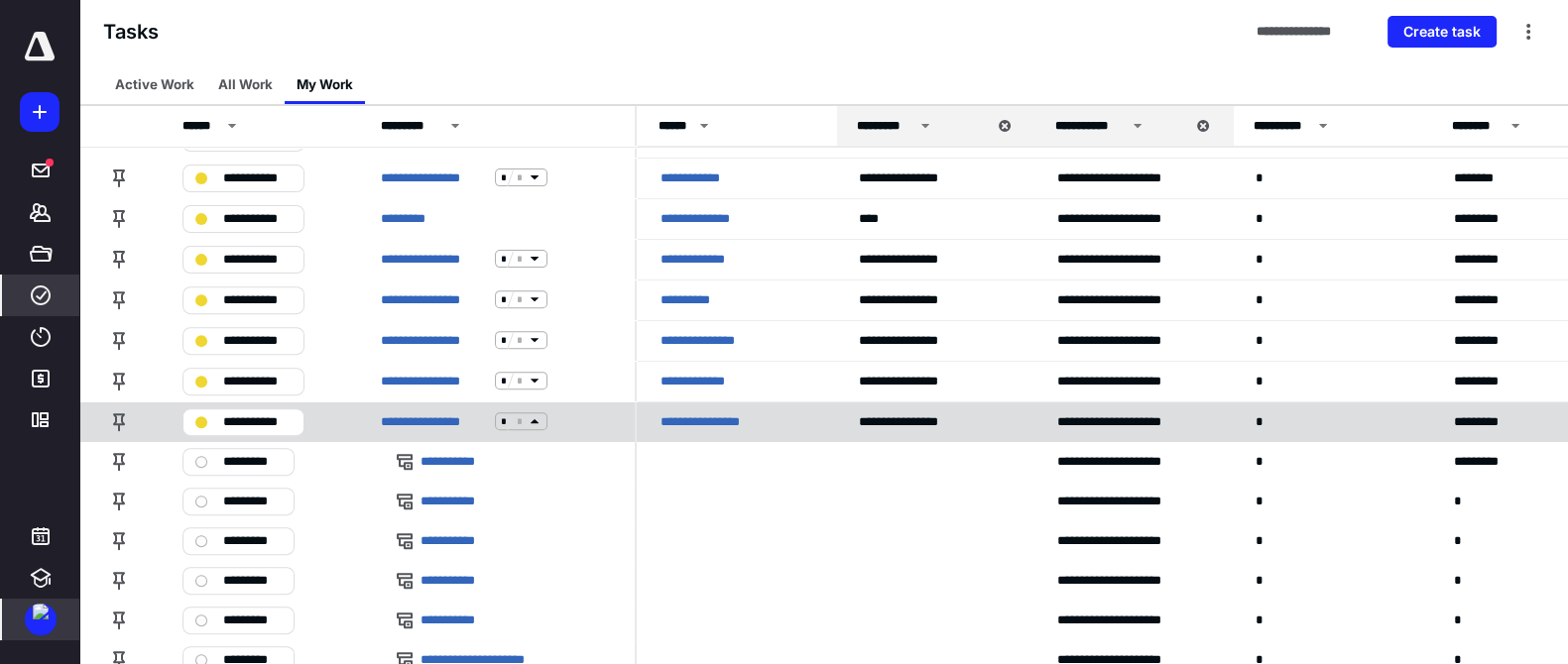 click on "**********" at bounding box center [710, 421] 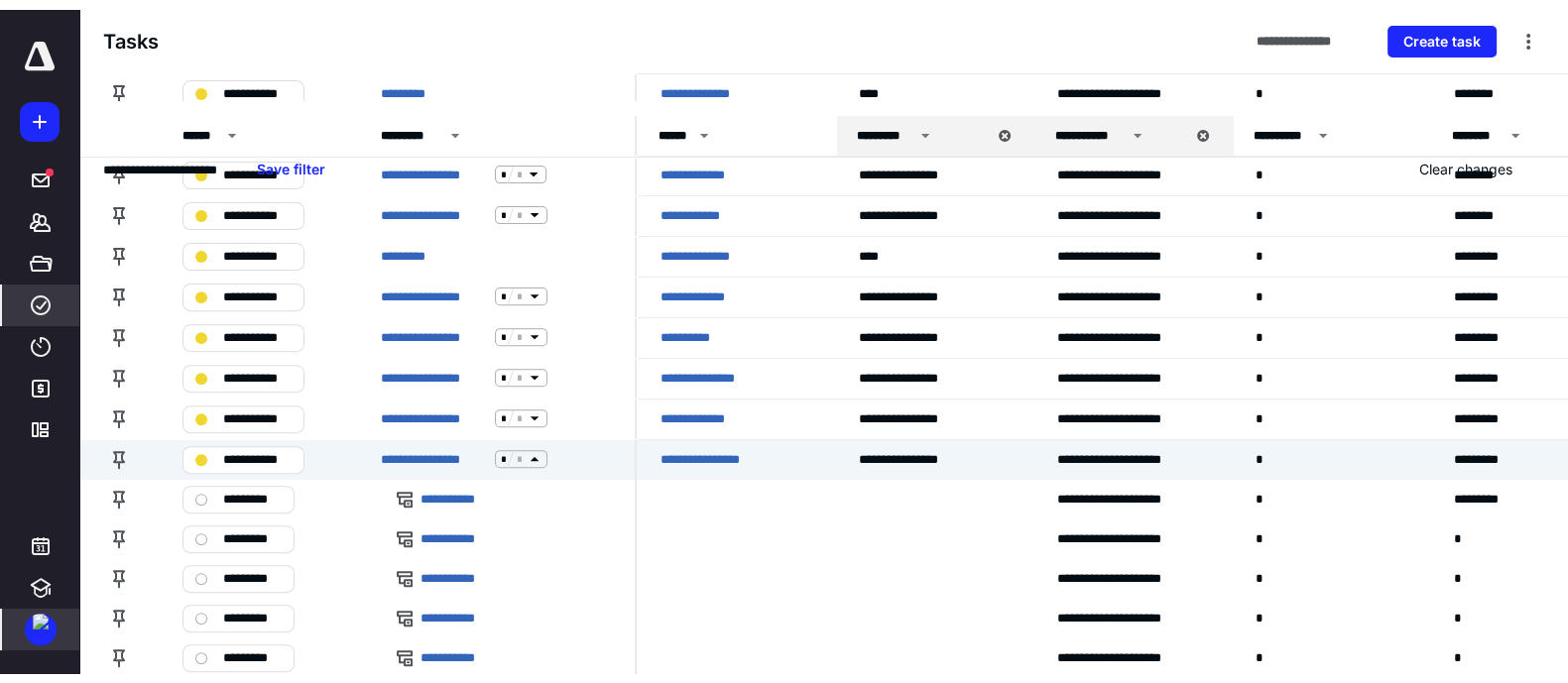 scroll, scrollTop: 0, scrollLeft: 0, axis: both 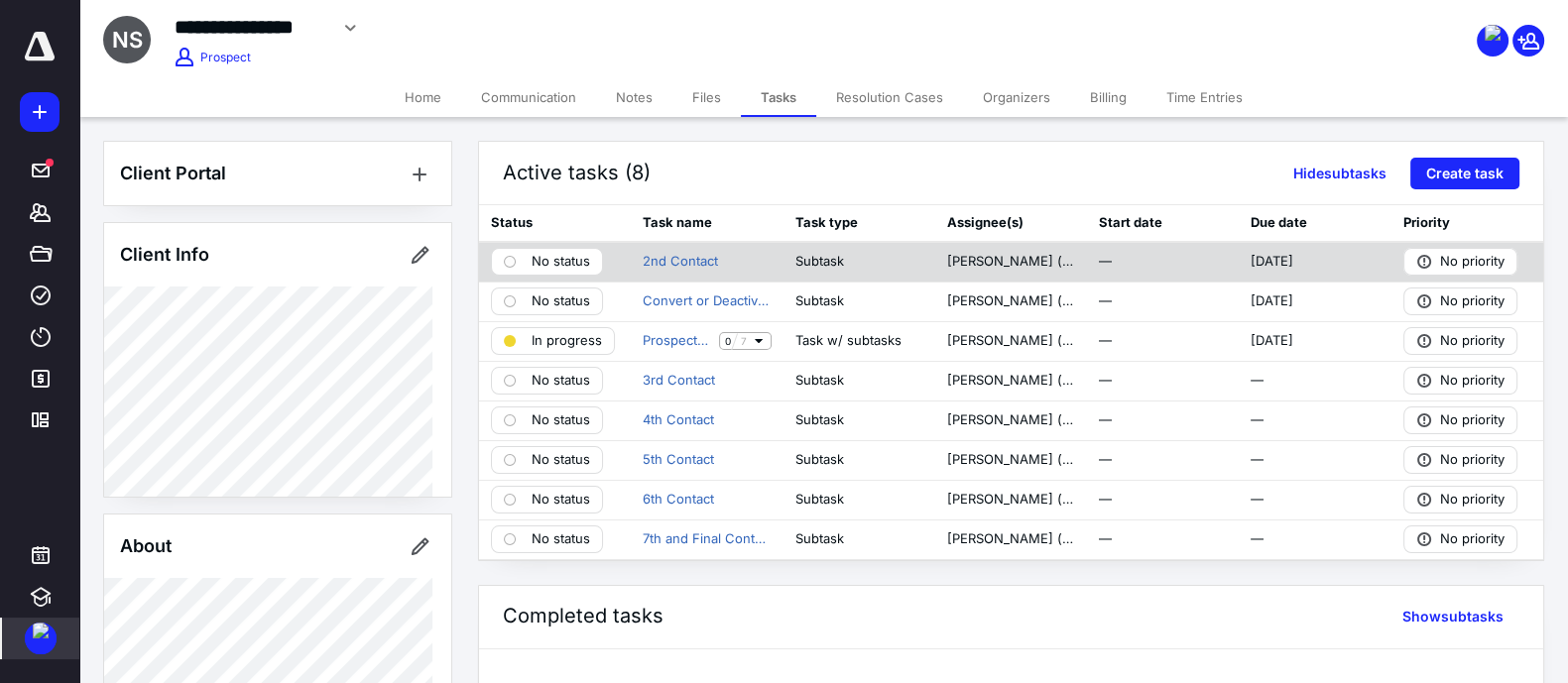 click on "No status" at bounding box center [560, 262] 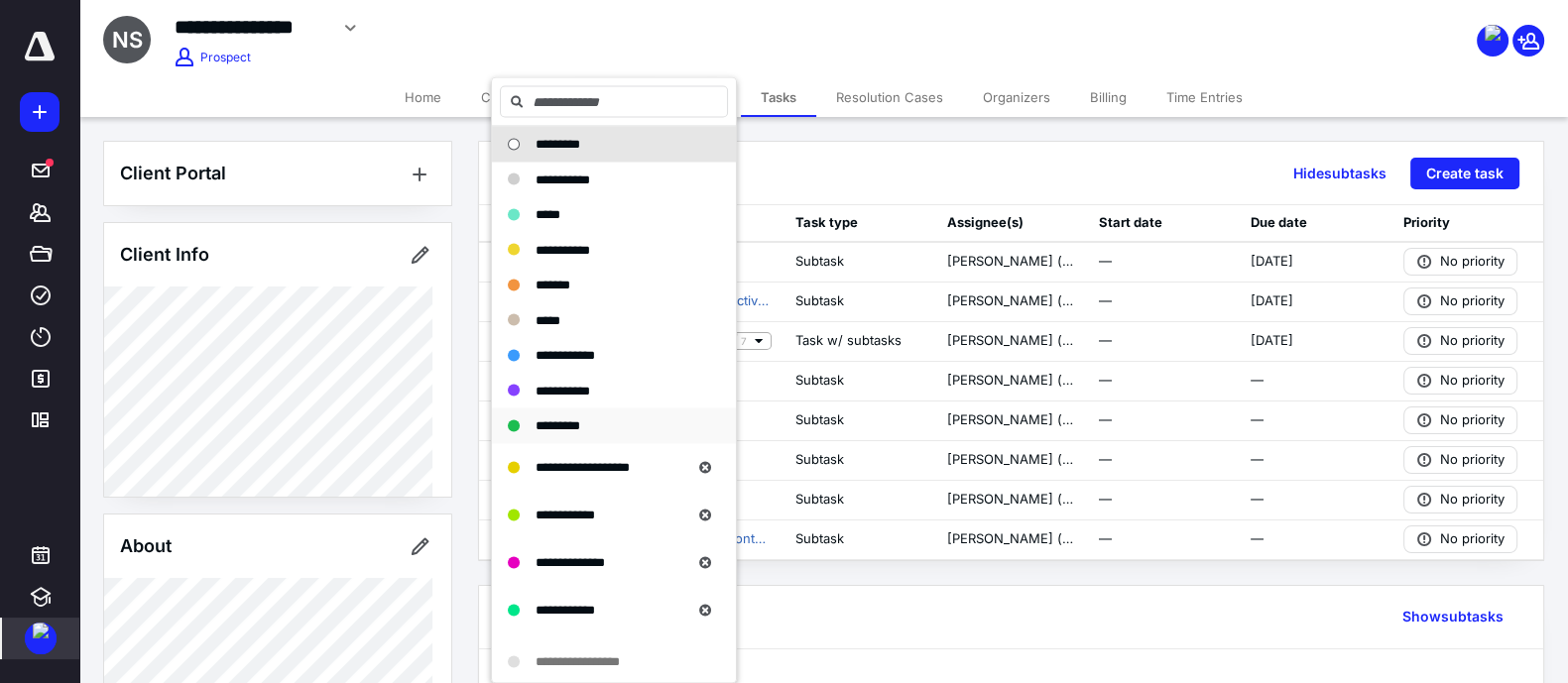 click on "*********" at bounding box center [557, 425] 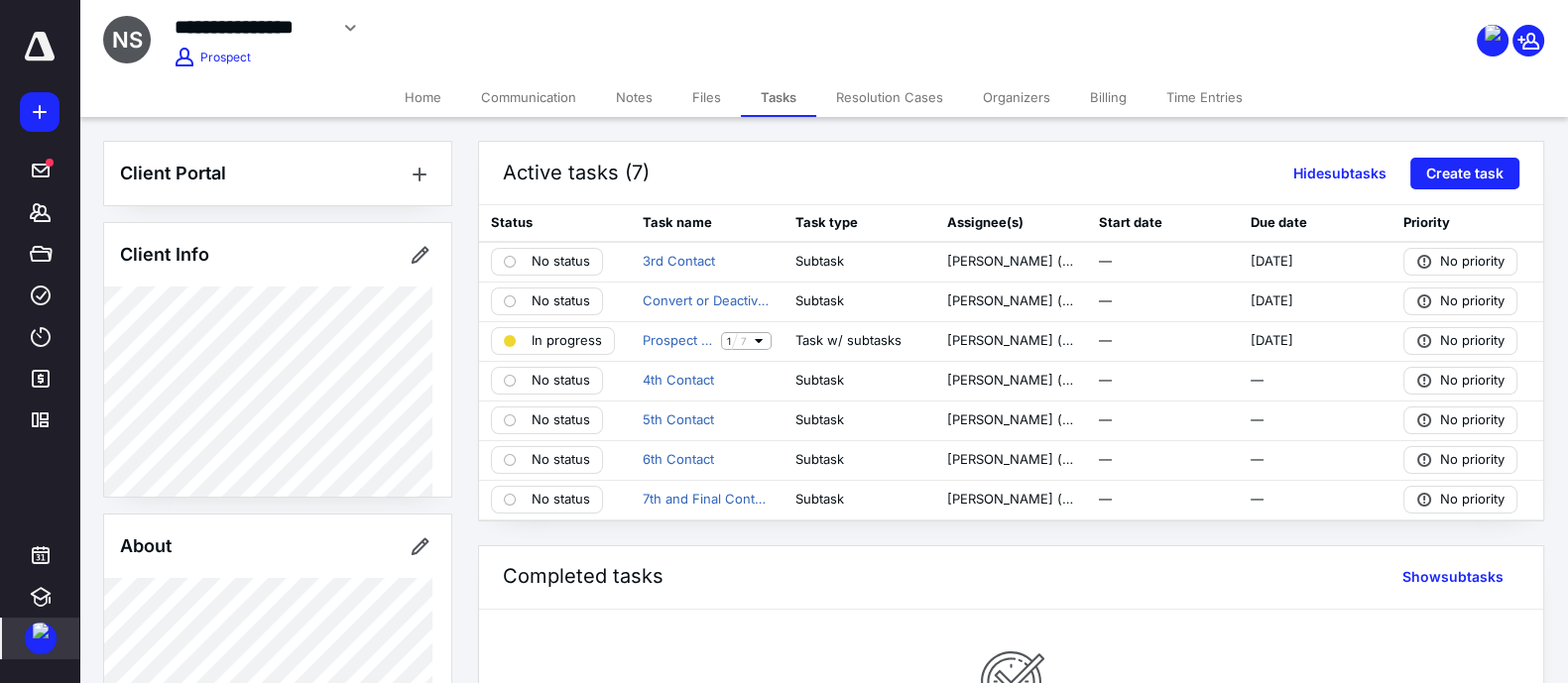 click on "Client Portal Client Info About Spouse Dependents Important clients Integrations Tags Manage all tags" at bounding box center [278, 659] 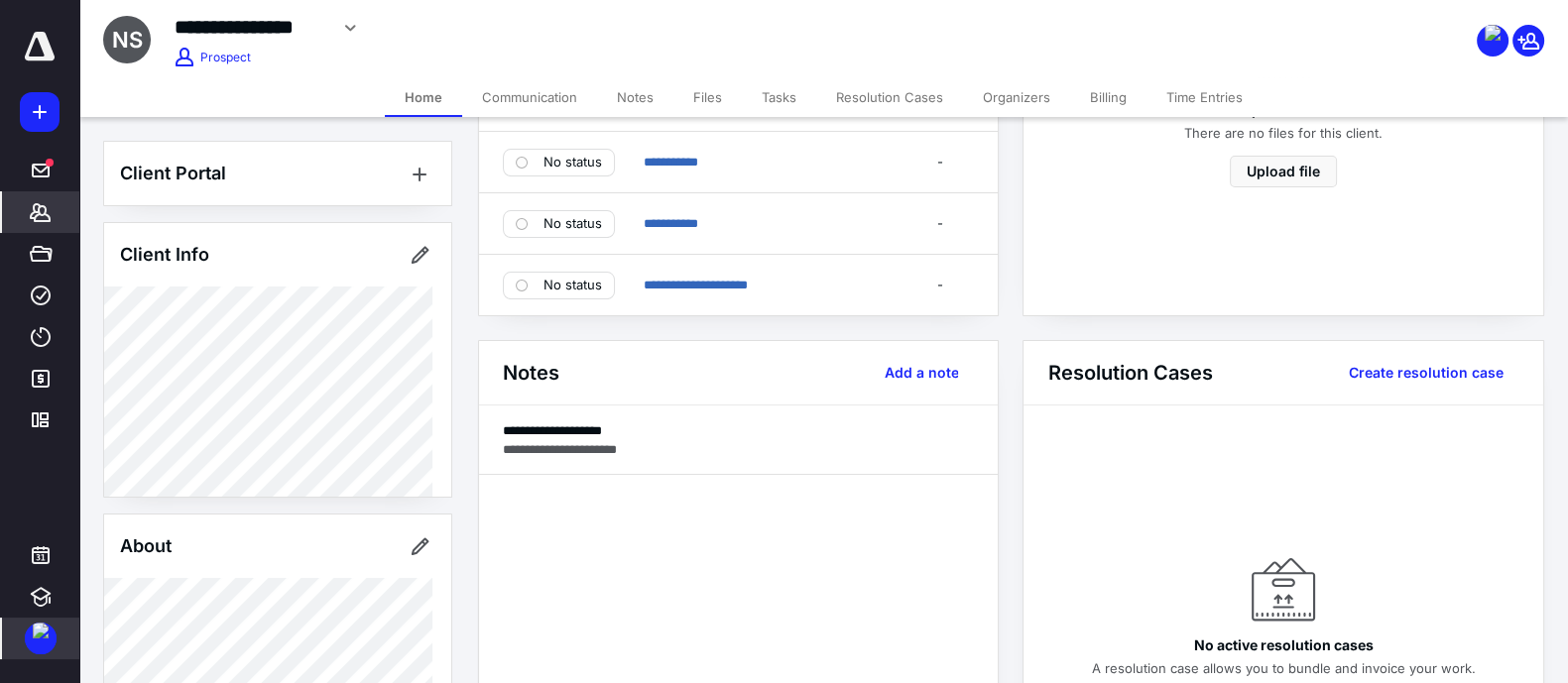 scroll, scrollTop: 339, scrollLeft: 0, axis: vertical 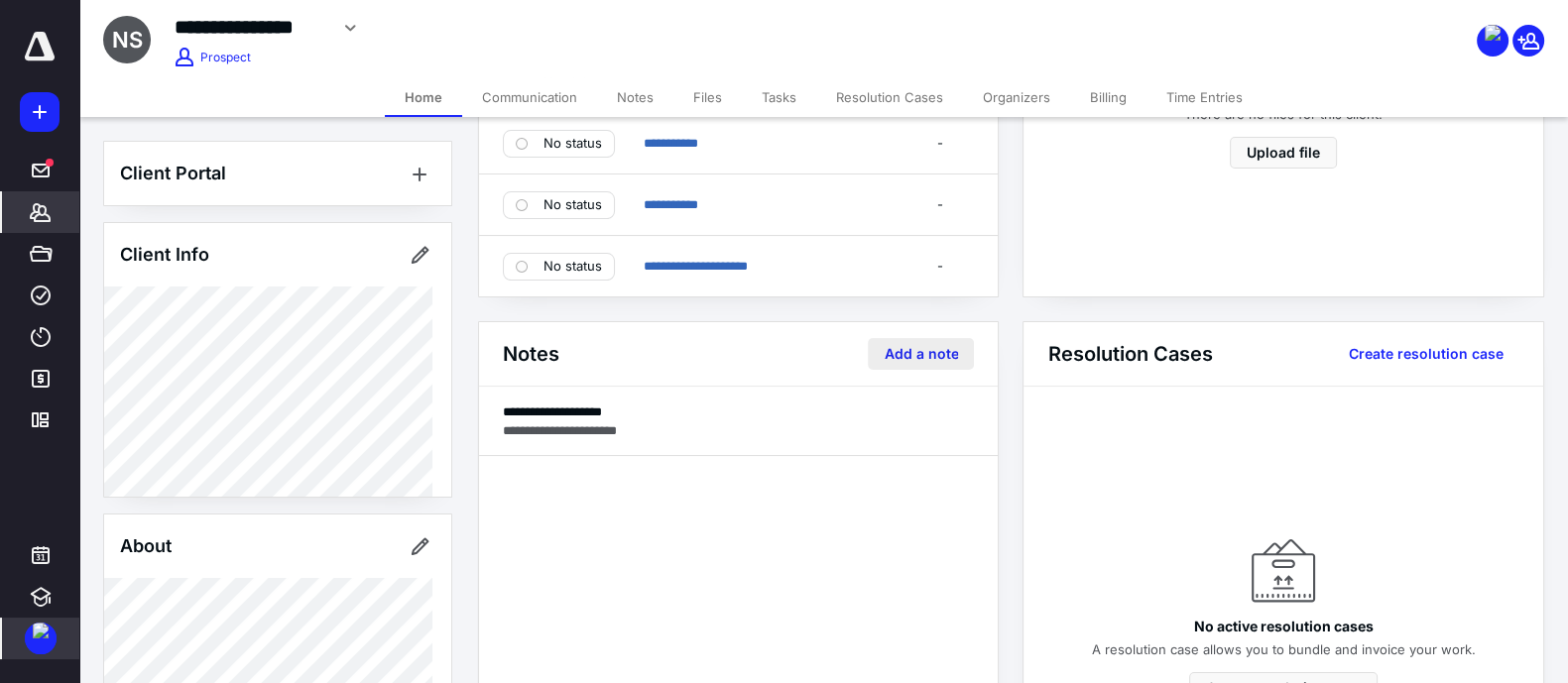 click on "Add a note" at bounding box center (920, 354) 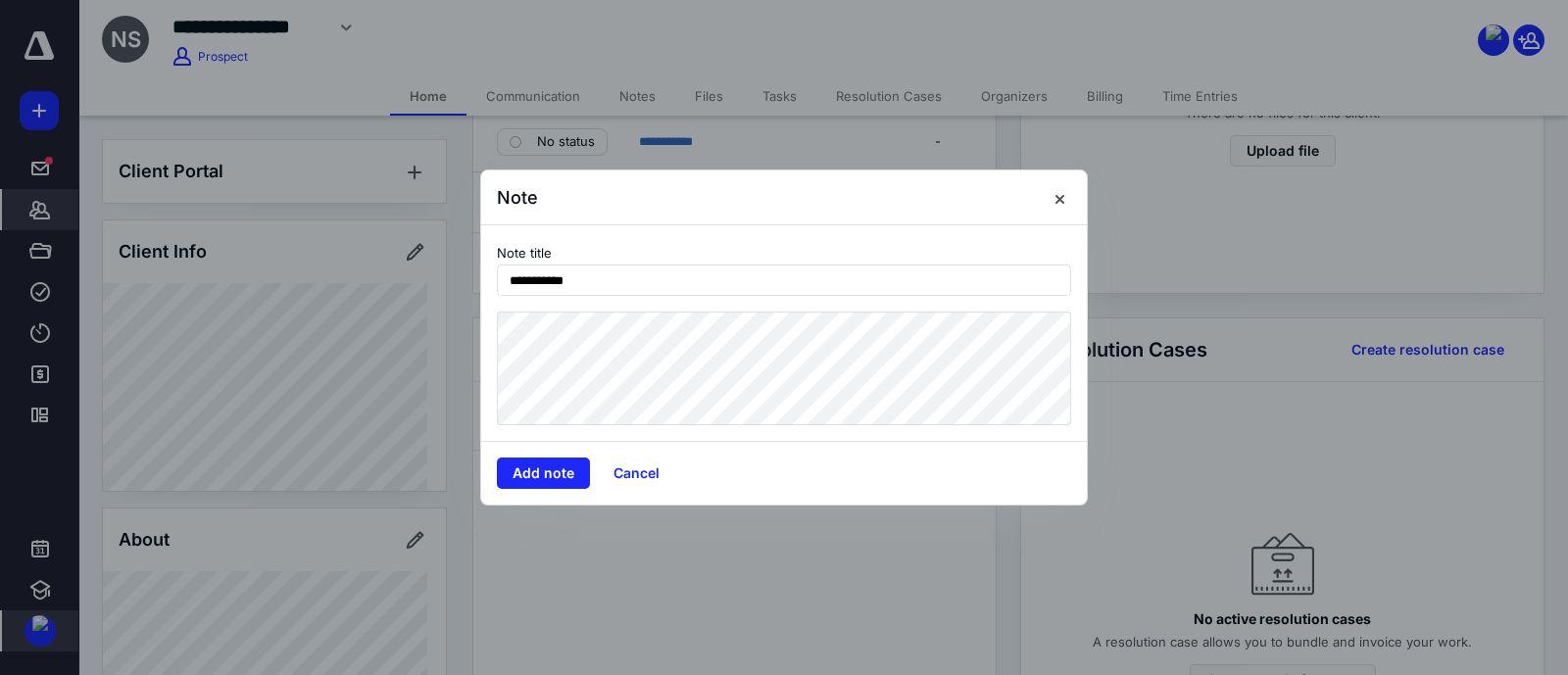 type on "**********" 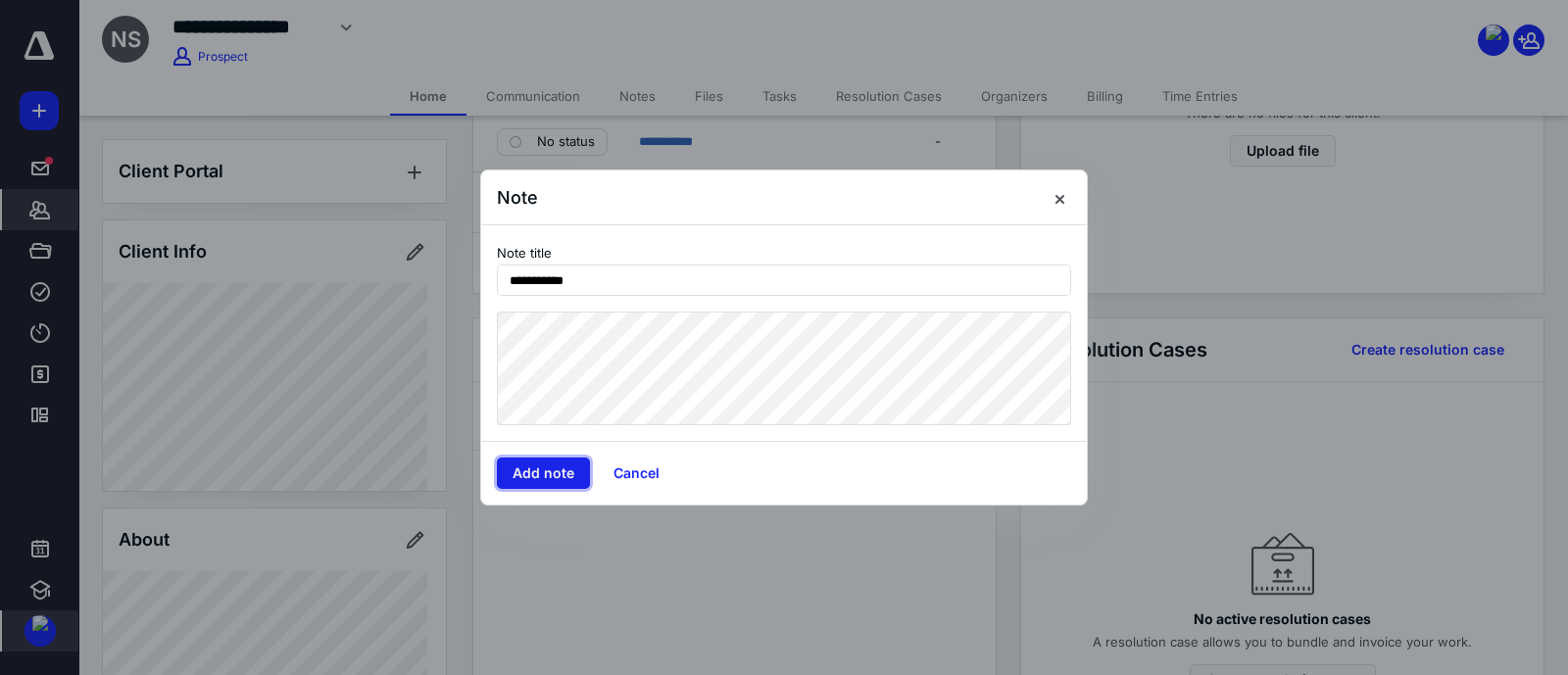 click on "Add note" at bounding box center (543, 473) 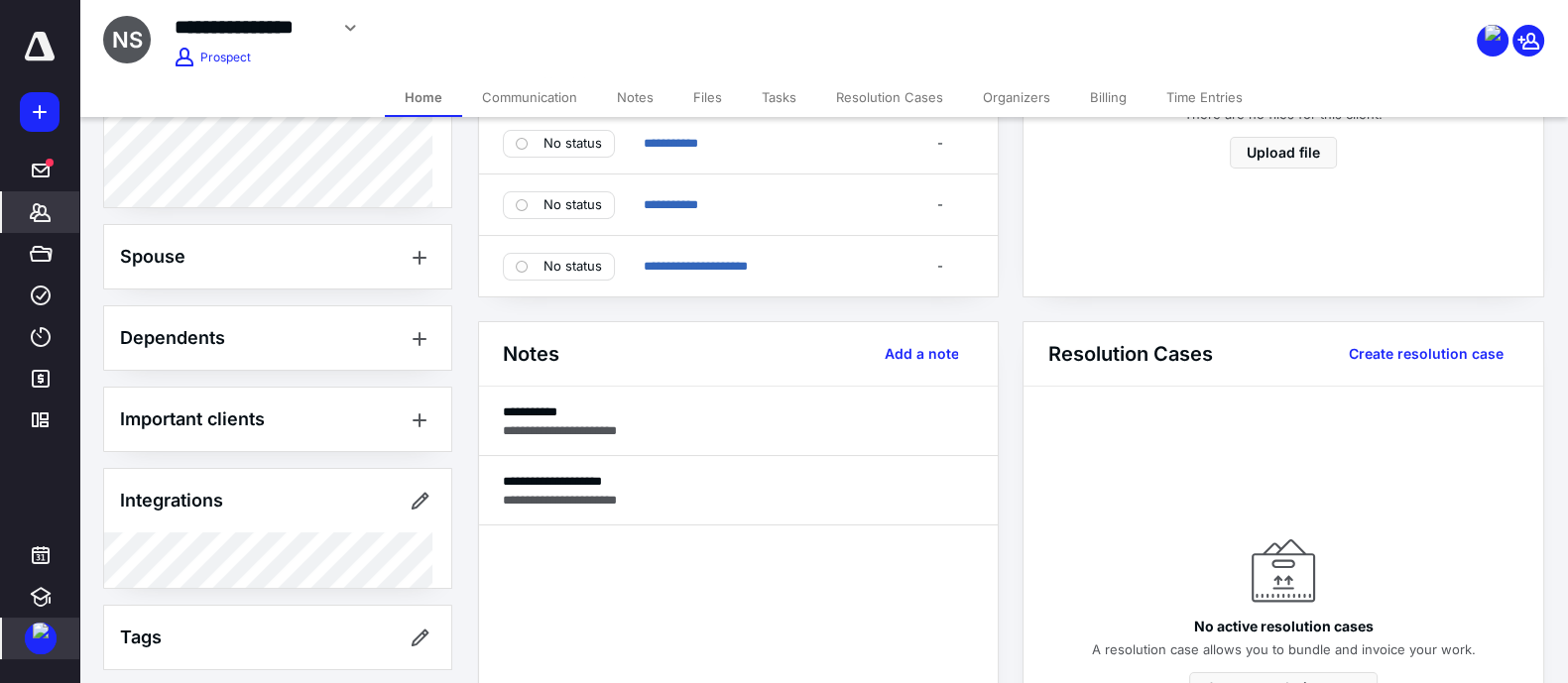 scroll, scrollTop: 515, scrollLeft: 0, axis: vertical 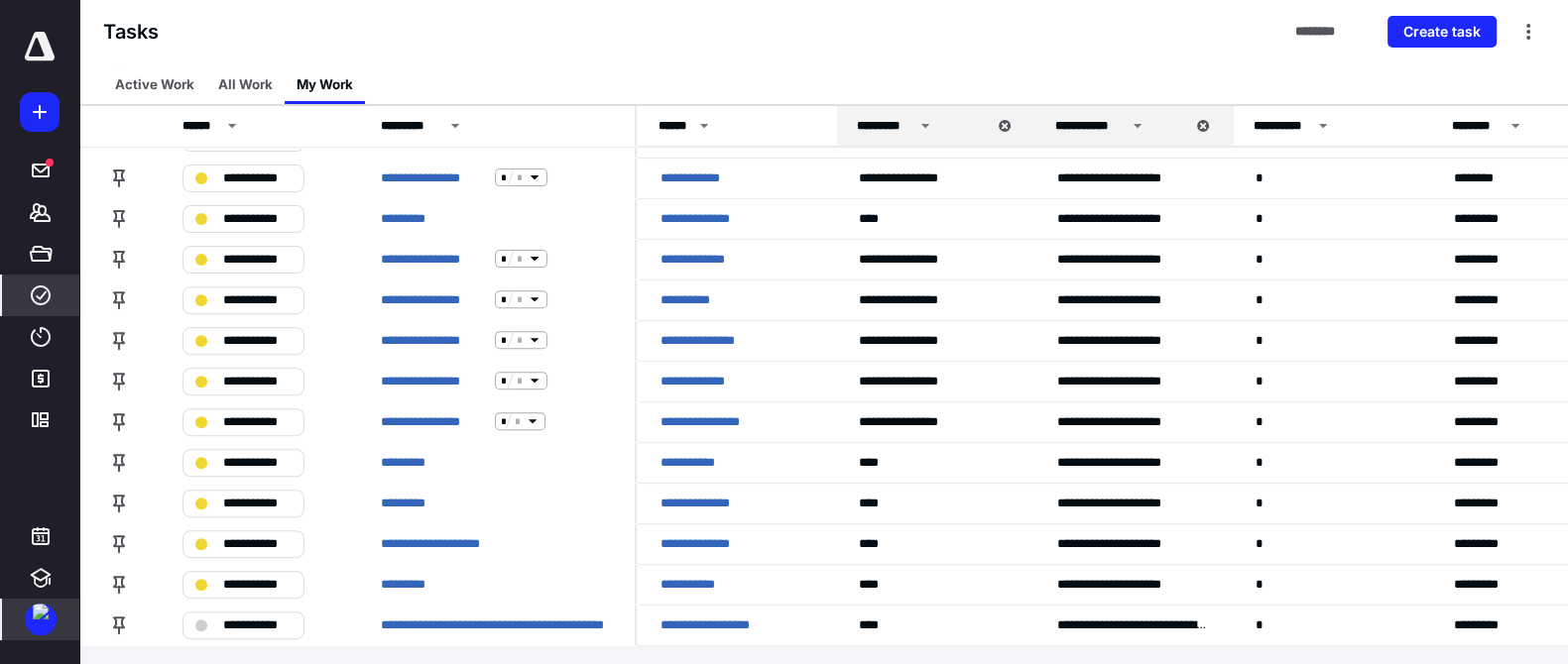 click at bounding box center [40, 47] 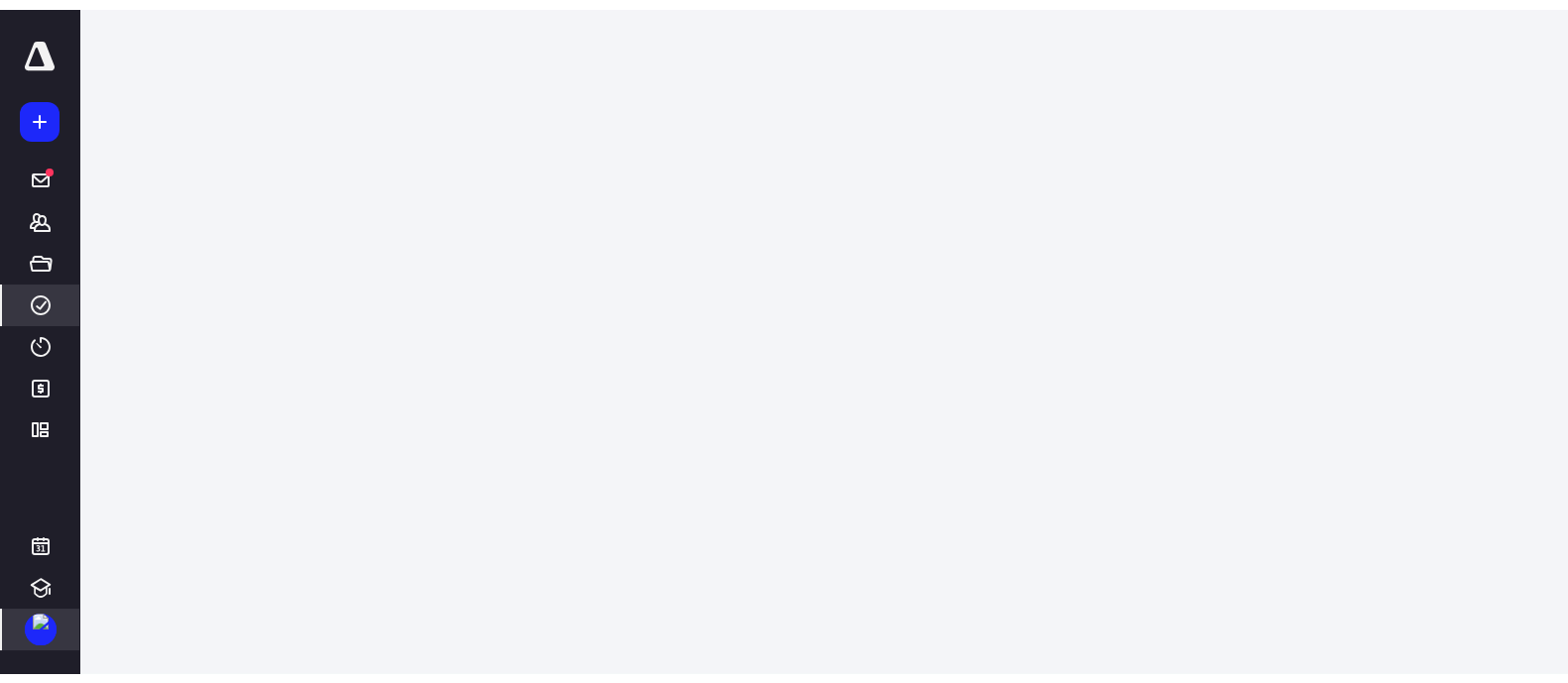 scroll, scrollTop: 0, scrollLeft: 0, axis: both 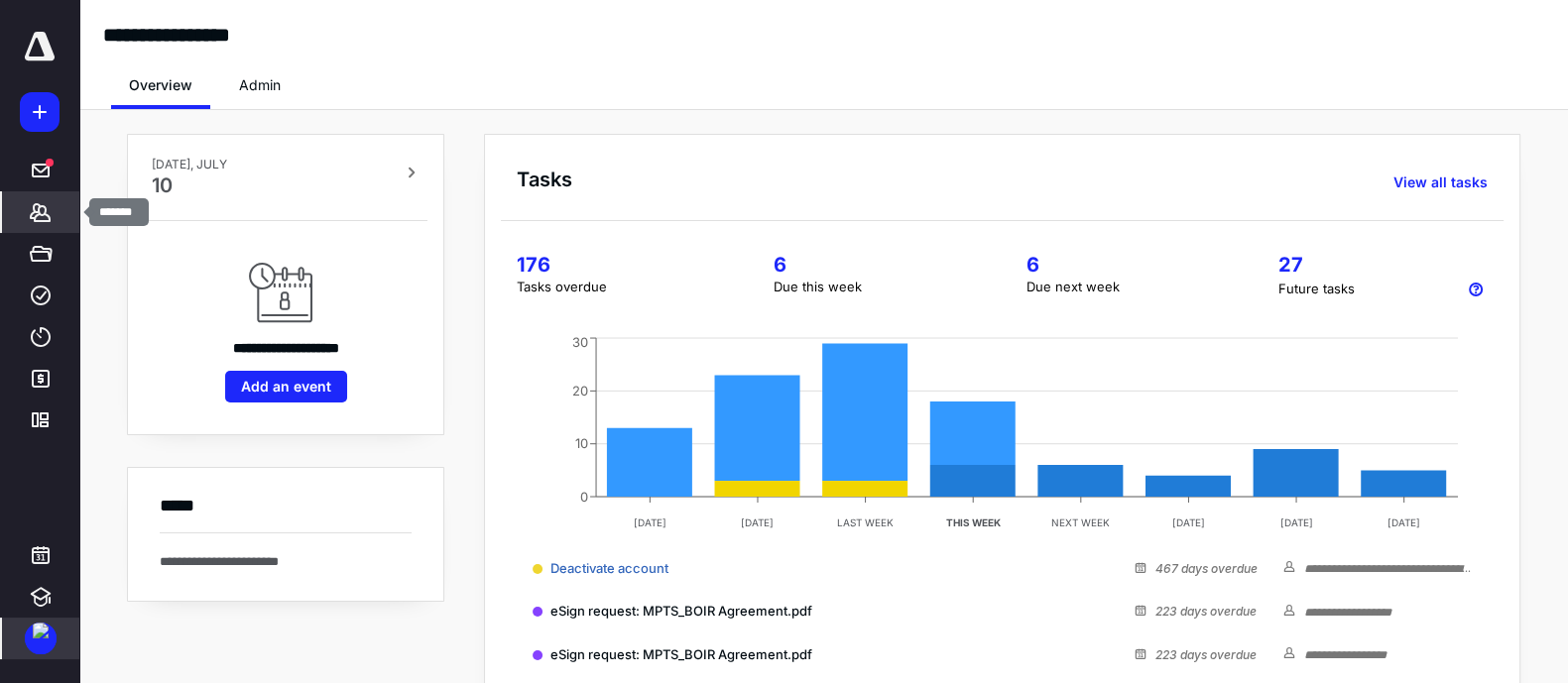 click on "*******" at bounding box center [41, 212] 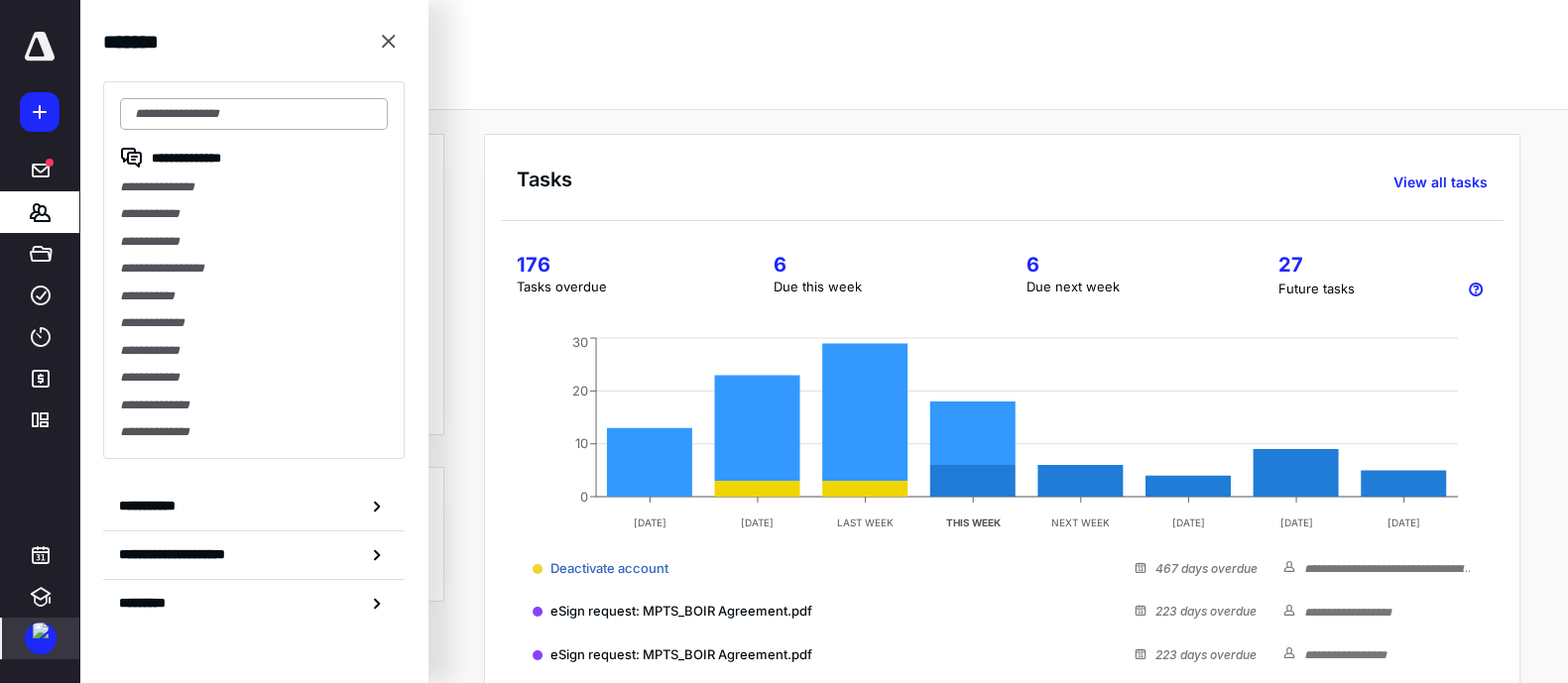 click at bounding box center [254, 114] 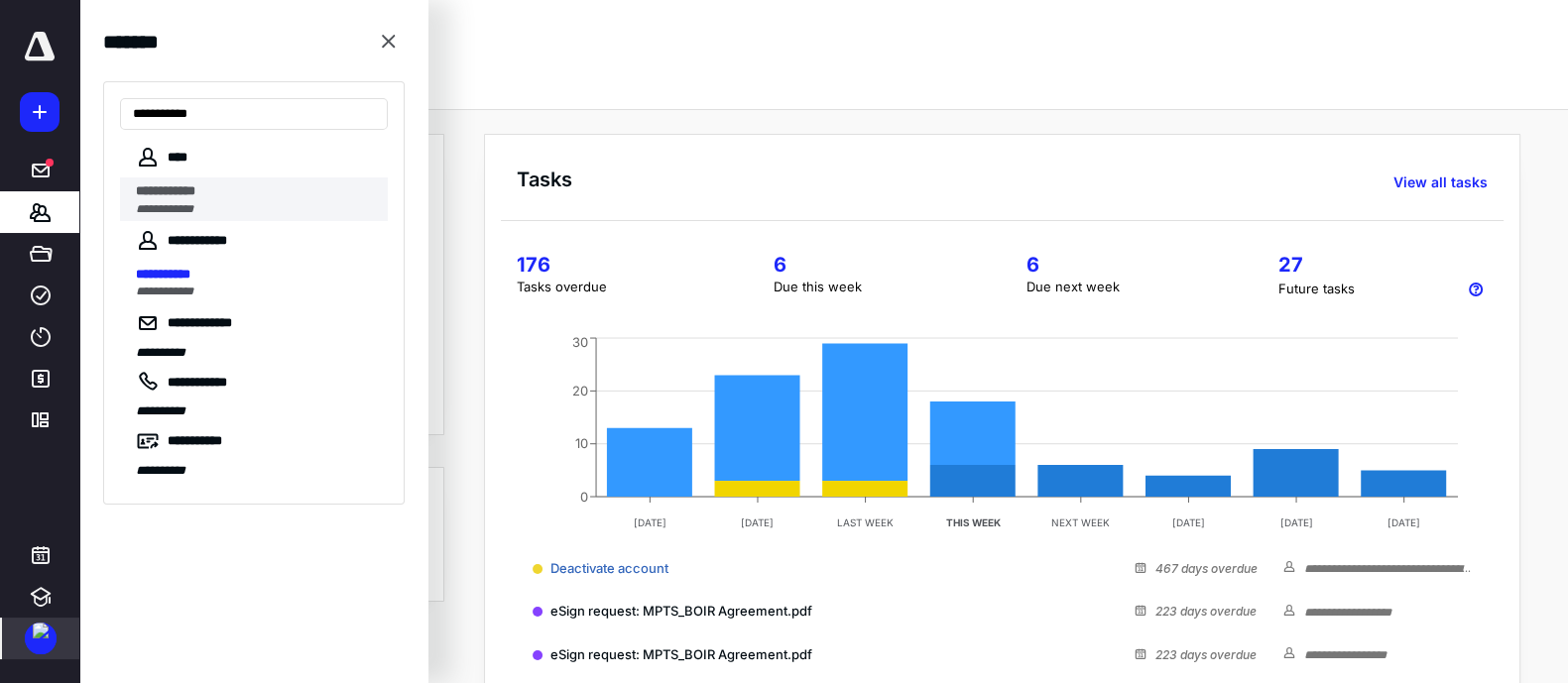 type on "**********" 